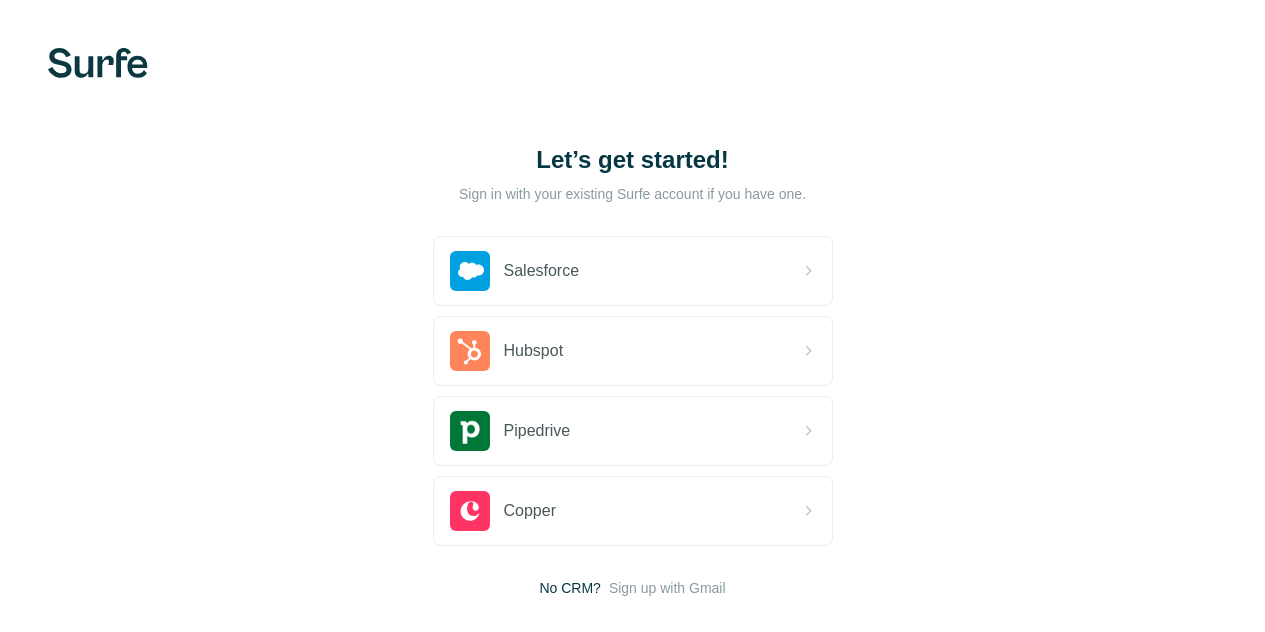 scroll, scrollTop: 0, scrollLeft: 0, axis: both 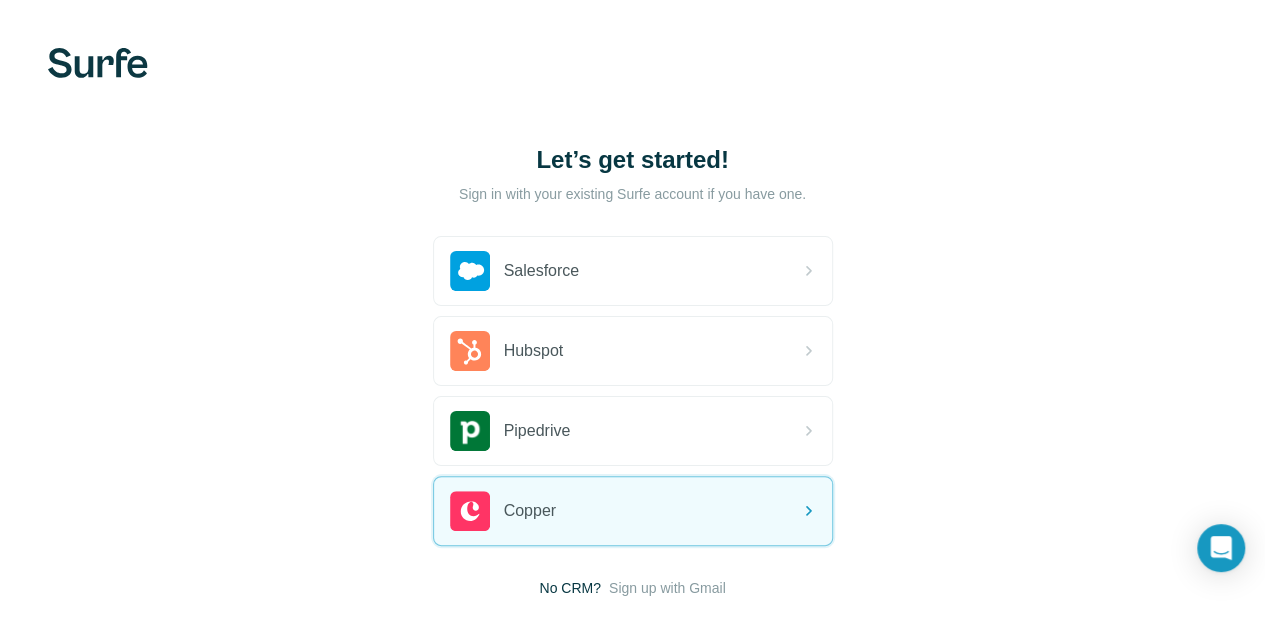 click on "Salesforce Hubspot Pipedrive Copper No CRM? Sign up with Gmail" at bounding box center (633, 417) 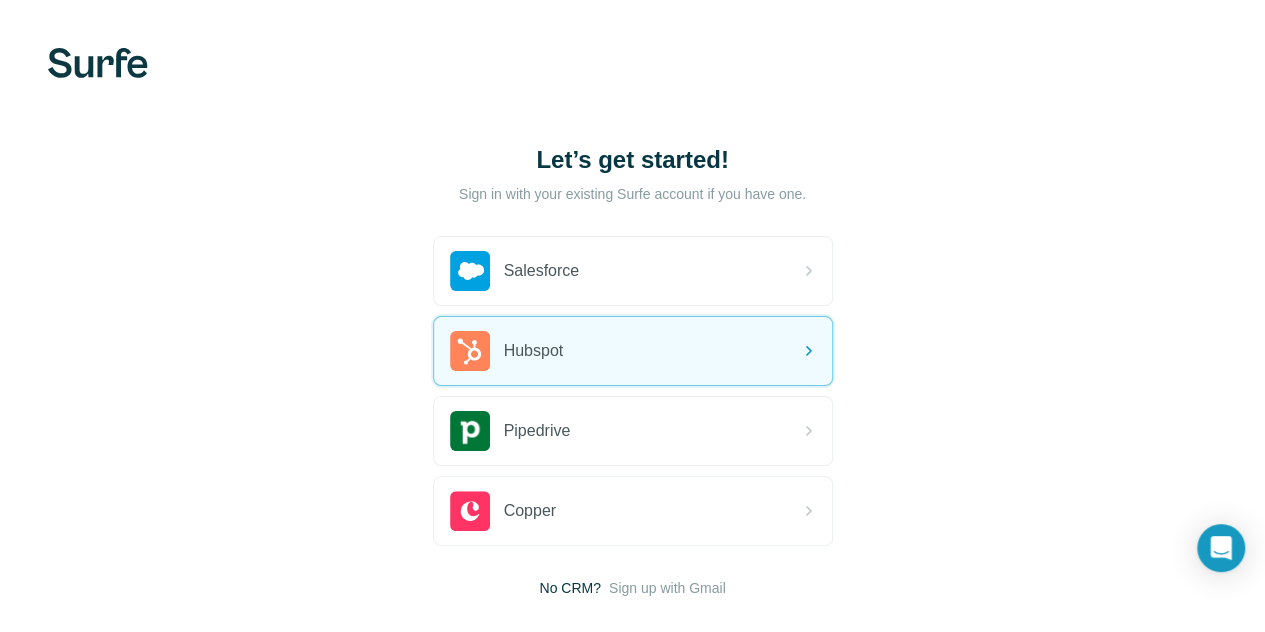 scroll, scrollTop: 107, scrollLeft: 0, axis: vertical 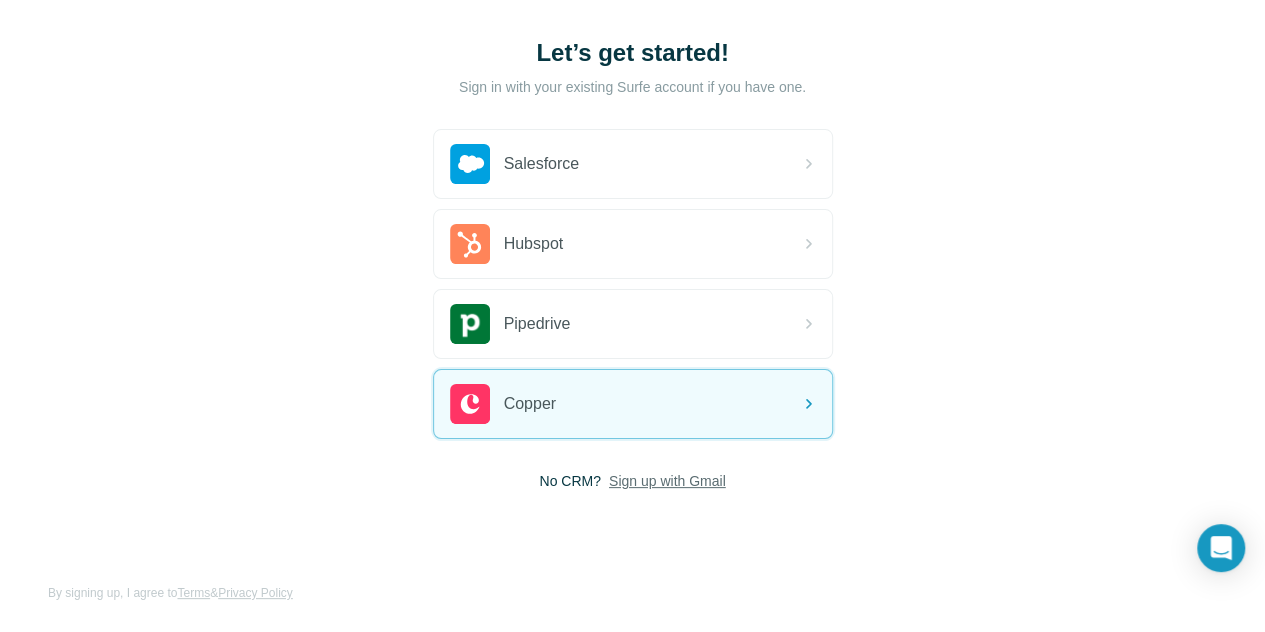 click on "Sign up with Gmail" at bounding box center (667, 481) 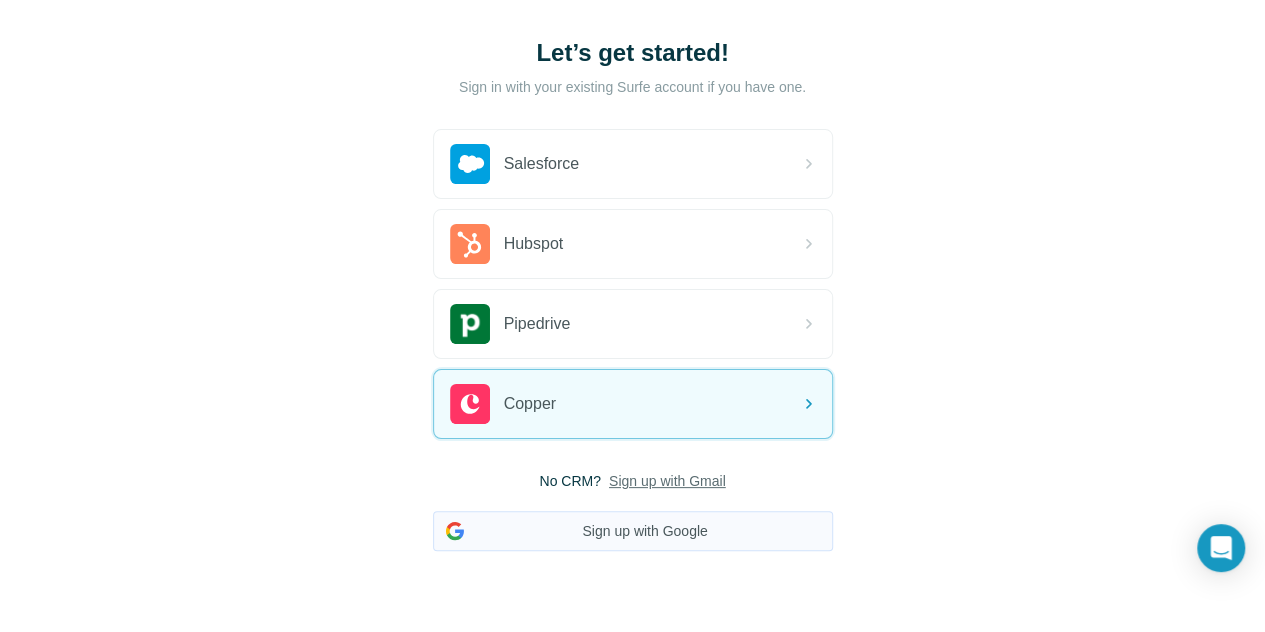 click on "Sign up with Google" at bounding box center [633, 531] 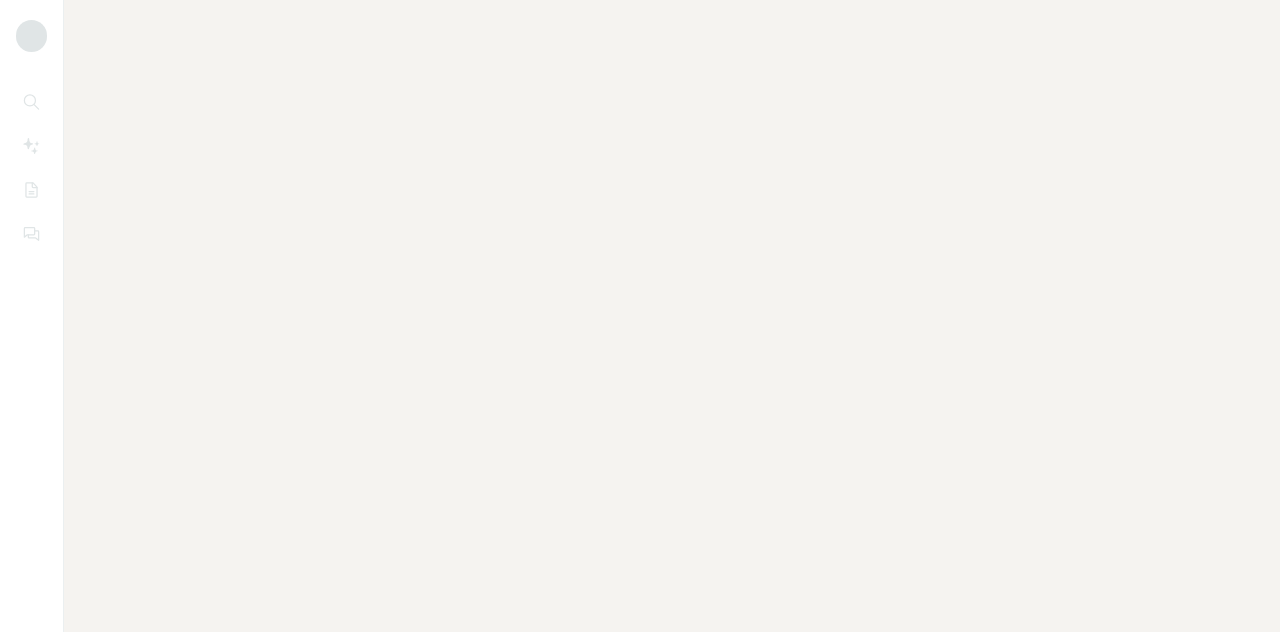 scroll, scrollTop: 0, scrollLeft: 0, axis: both 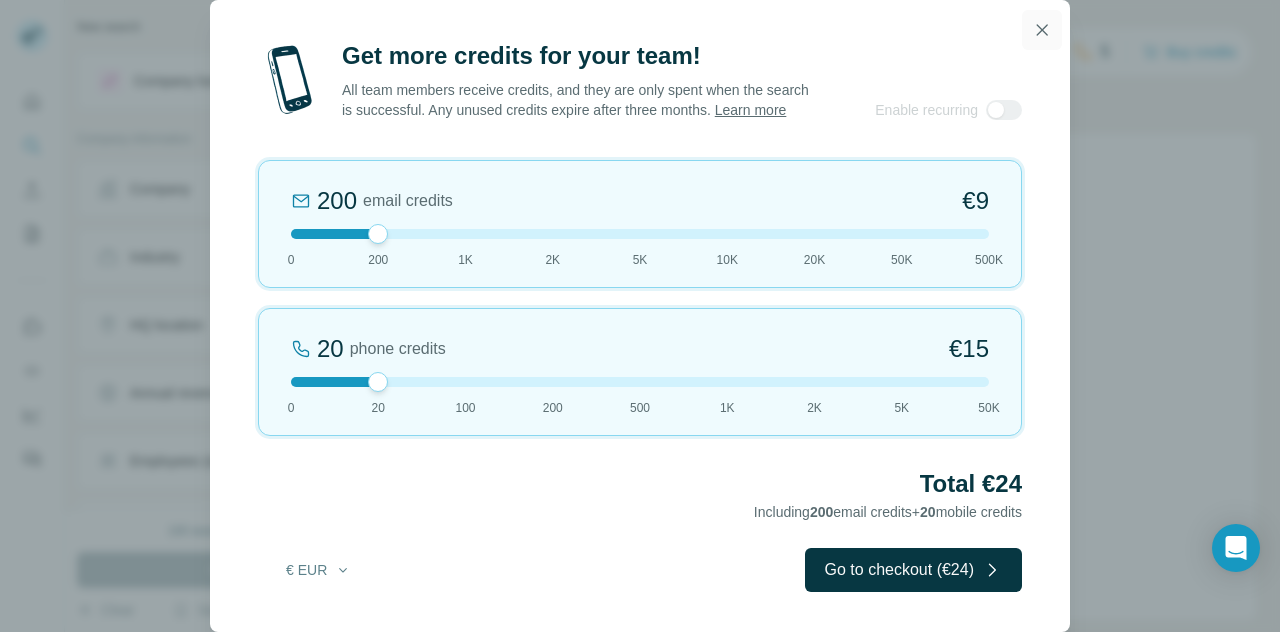 click 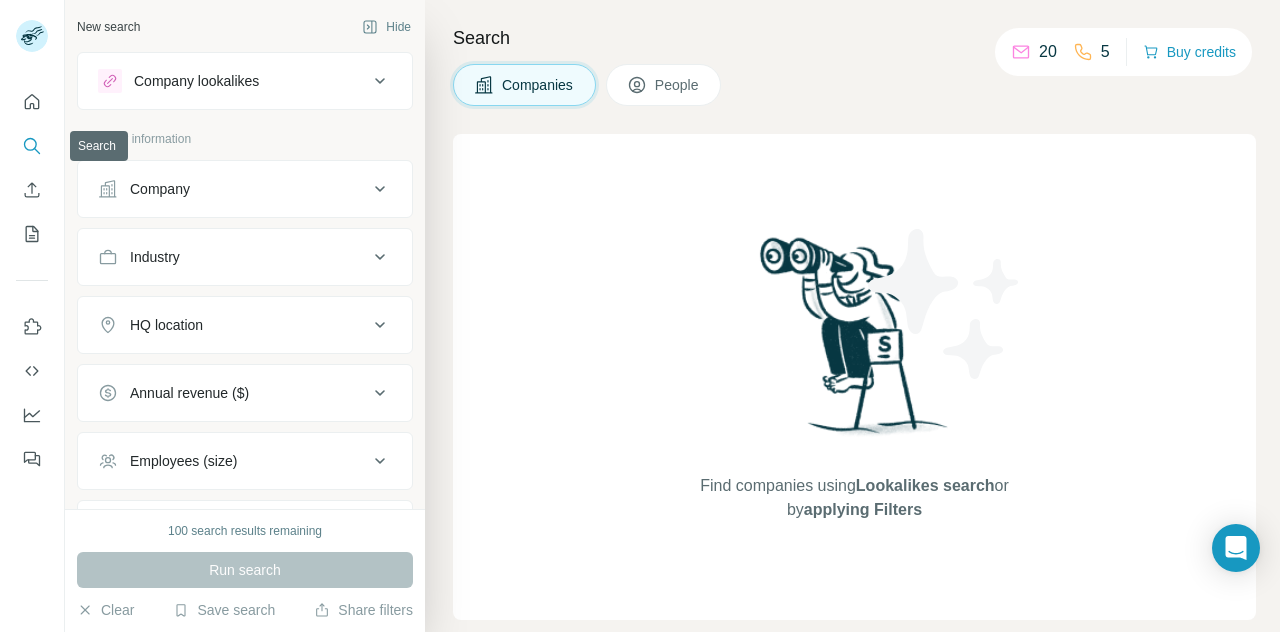 click 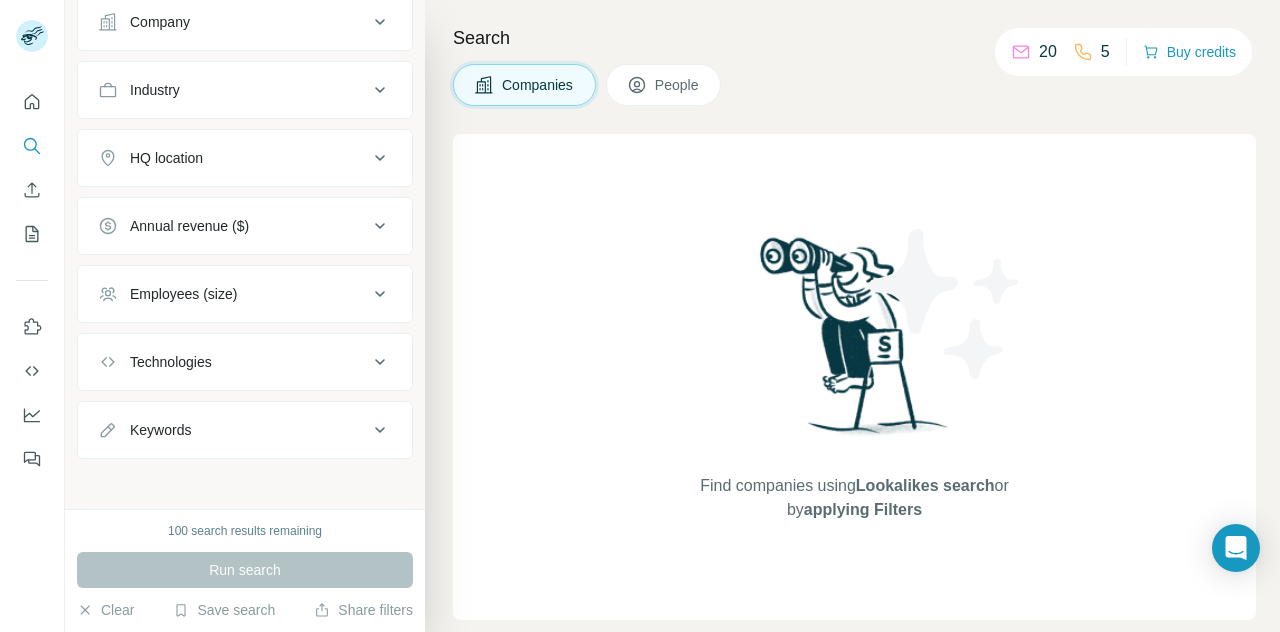 scroll, scrollTop: 0, scrollLeft: 0, axis: both 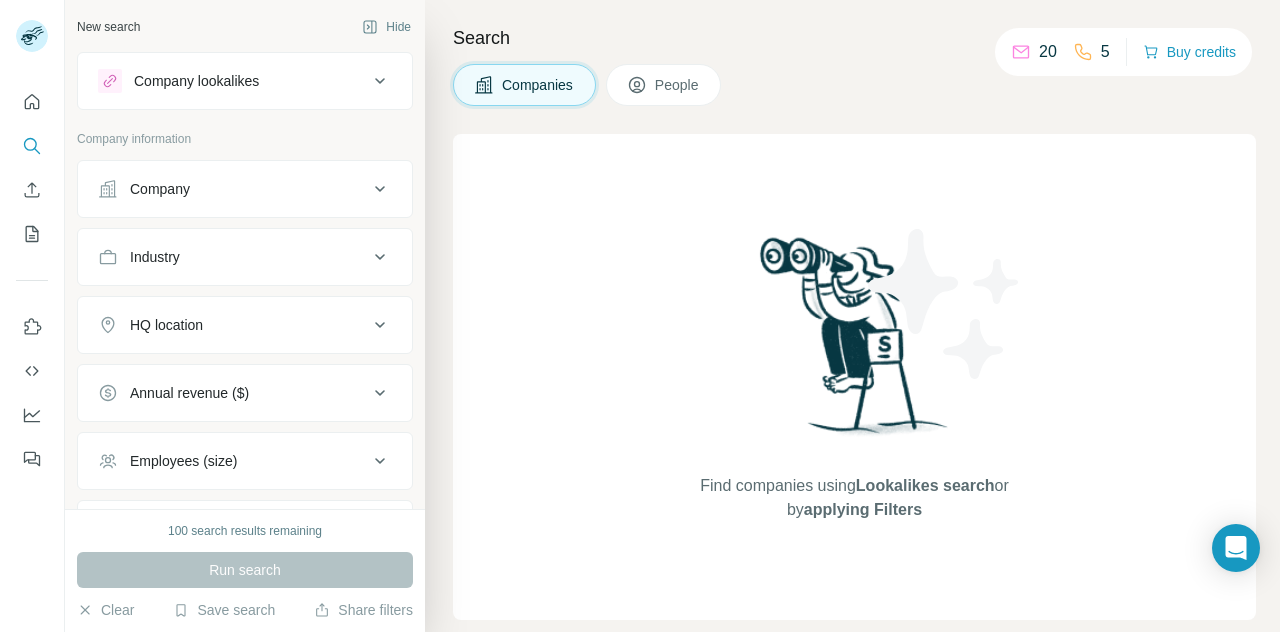 click 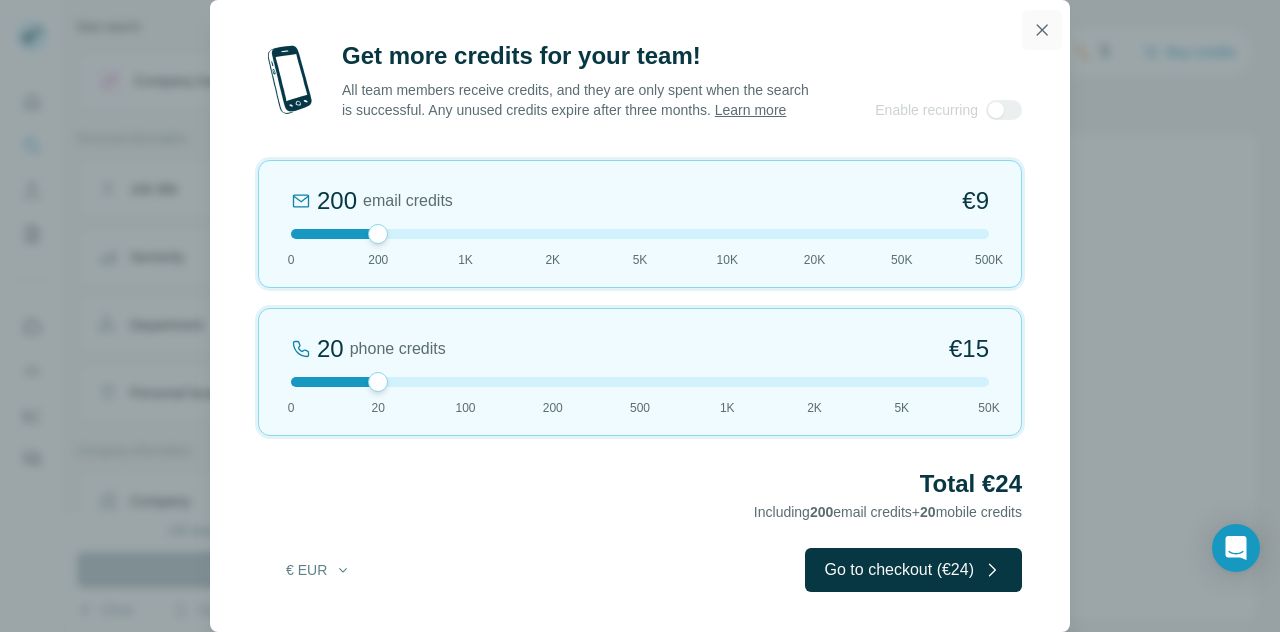 click 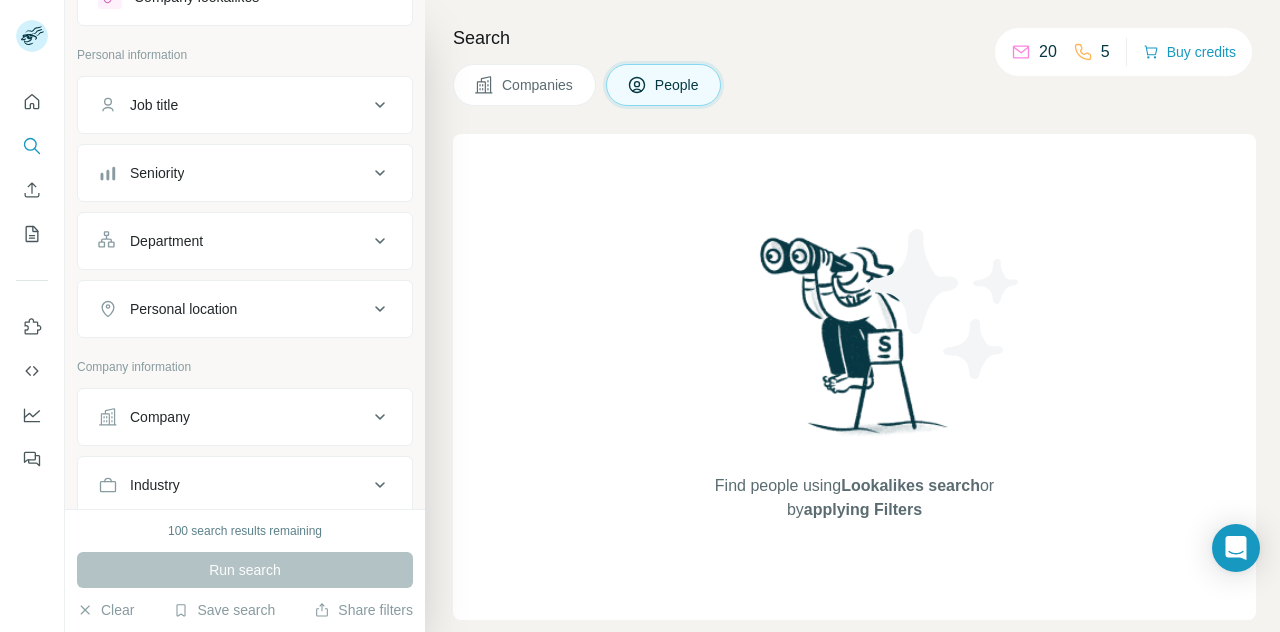 scroll, scrollTop: 0, scrollLeft: 0, axis: both 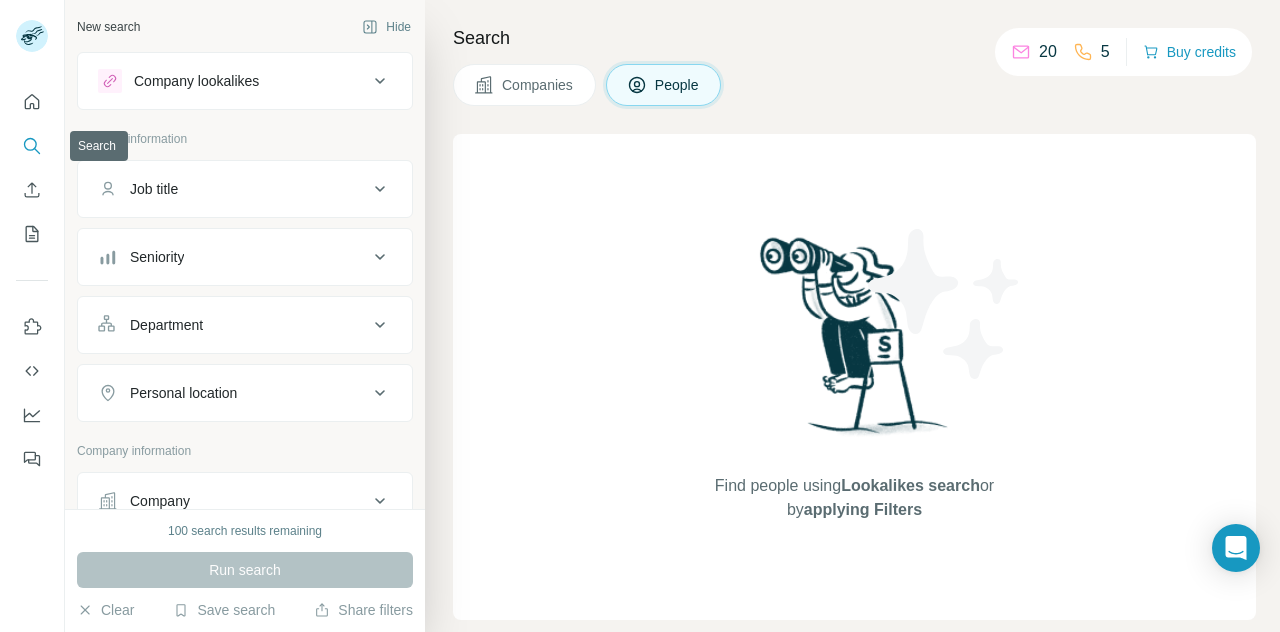 click 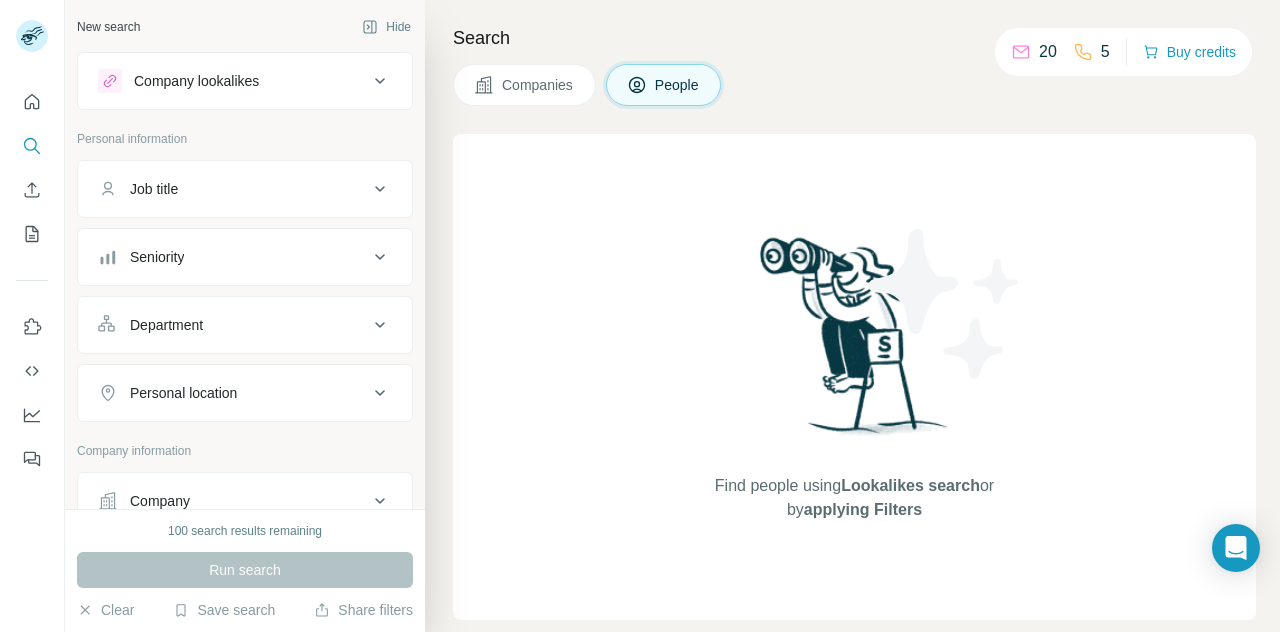 click on "Company lookalikes" at bounding box center [245, 81] 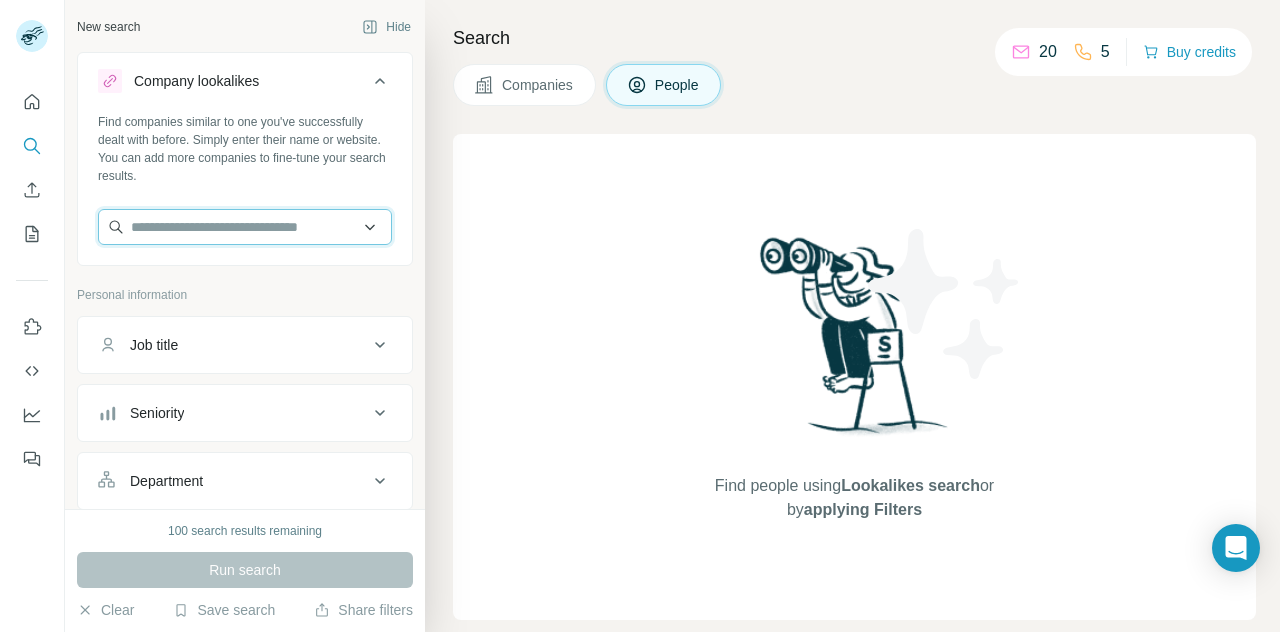 click at bounding box center [245, 227] 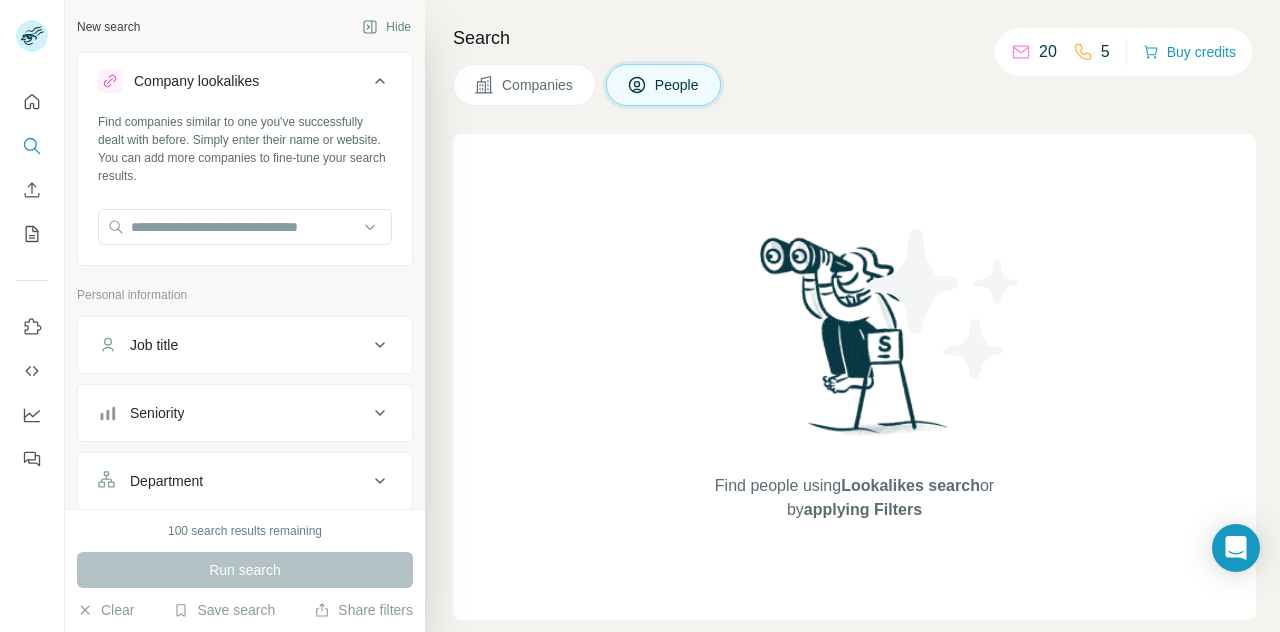 click on "Find people using  Lookalikes search  or by  applying Filters" at bounding box center (854, 377) 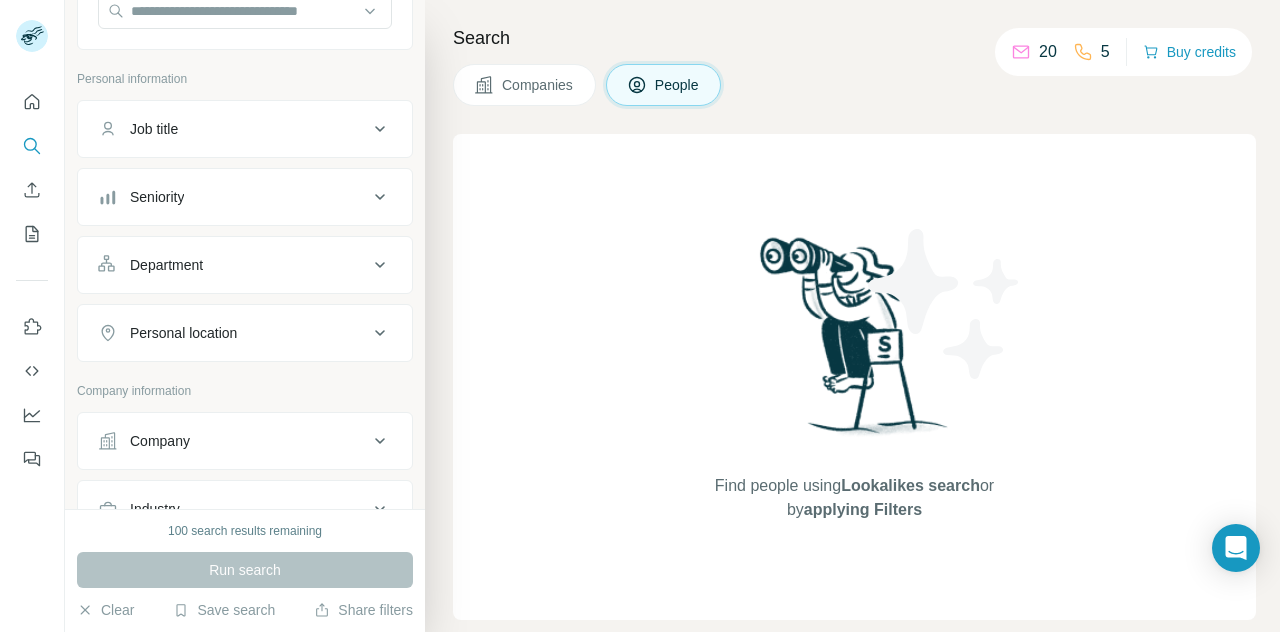 scroll, scrollTop: 0, scrollLeft: 0, axis: both 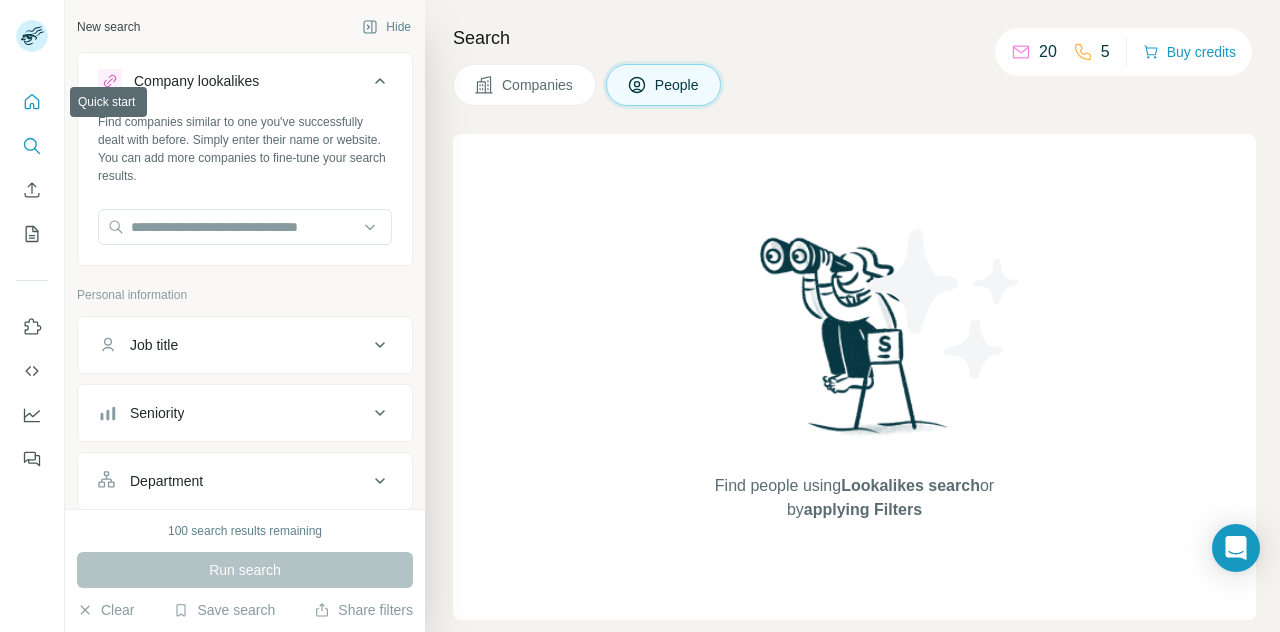 click 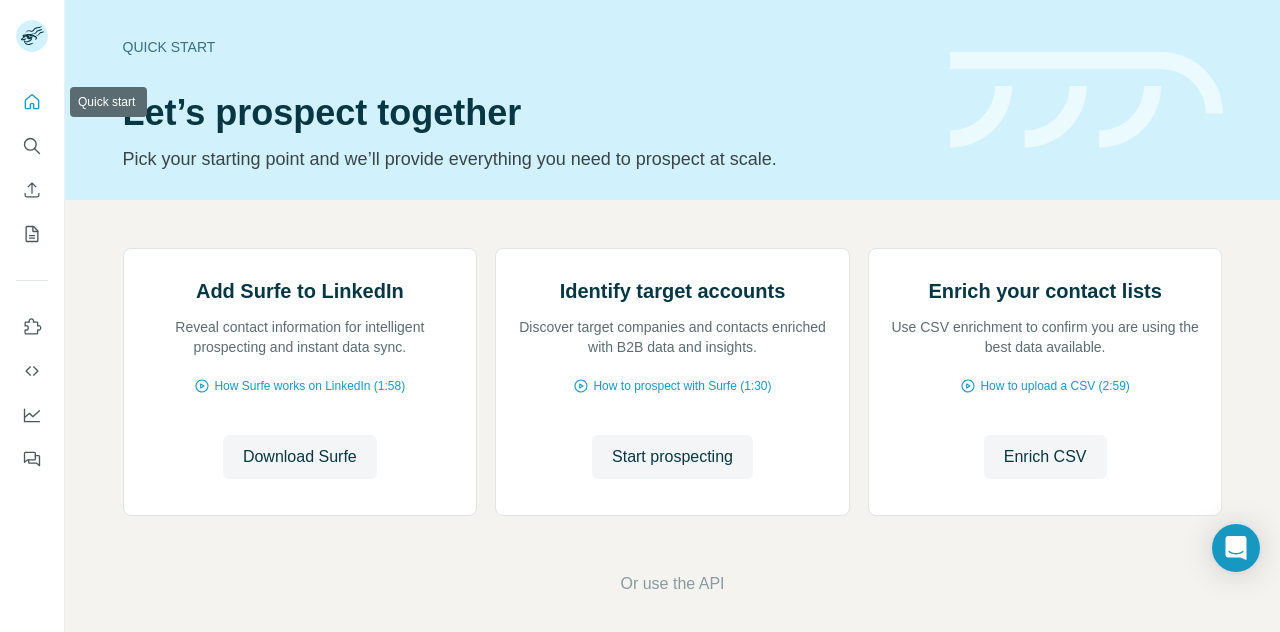 click 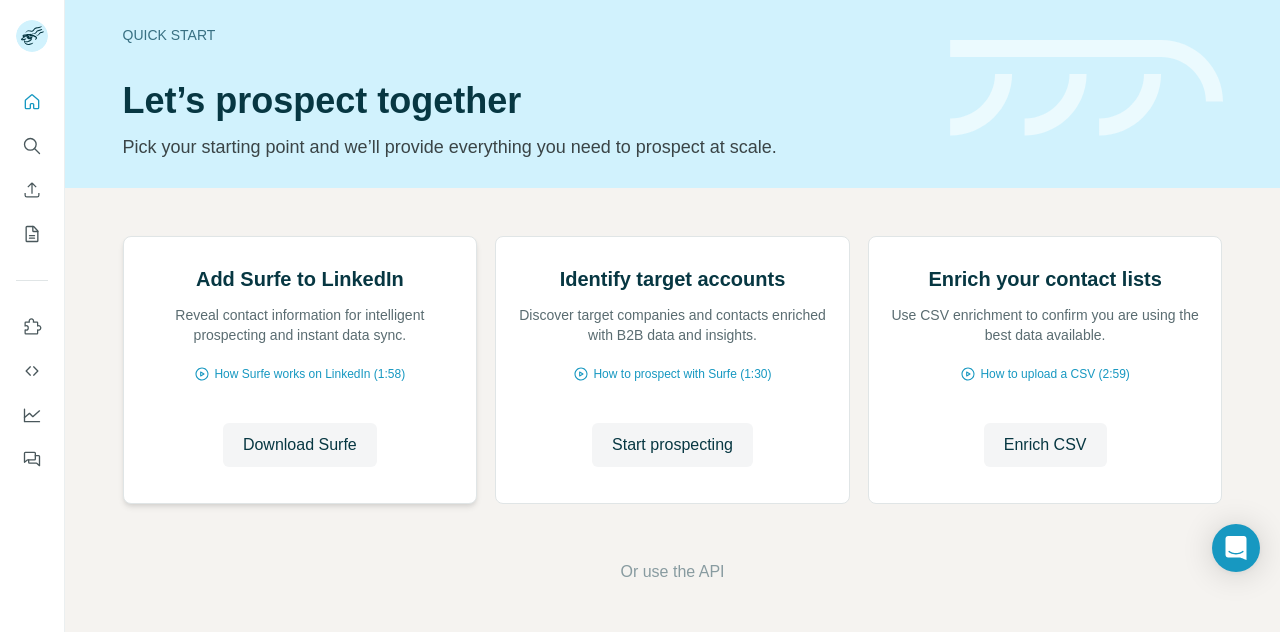 scroll, scrollTop: 209, scrollLeft: 0, axis: vertical 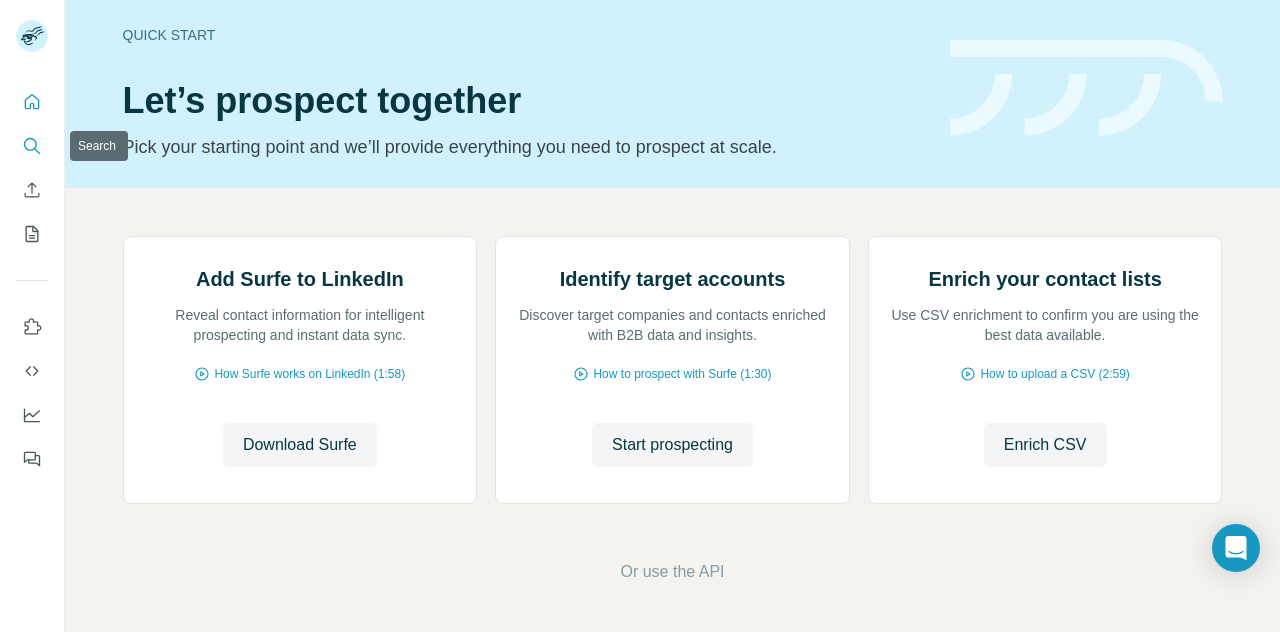 click at bounding box center (32, 146) 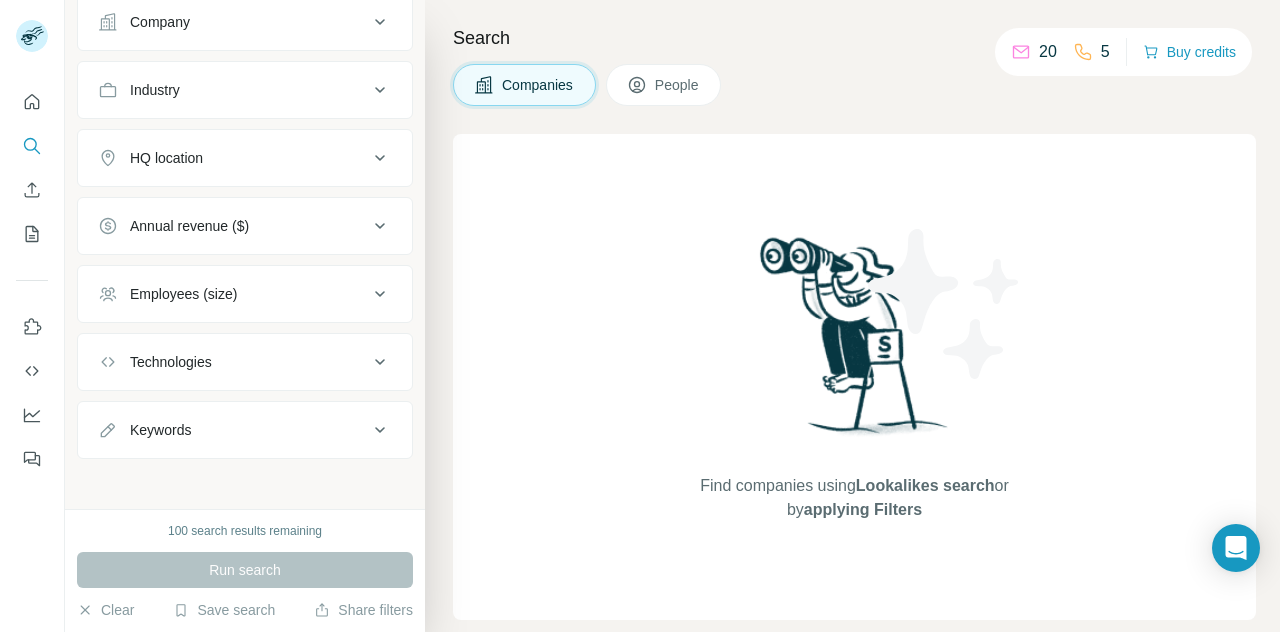 scroll, scrollTop: 0, scrollLeft: 0, axis: both 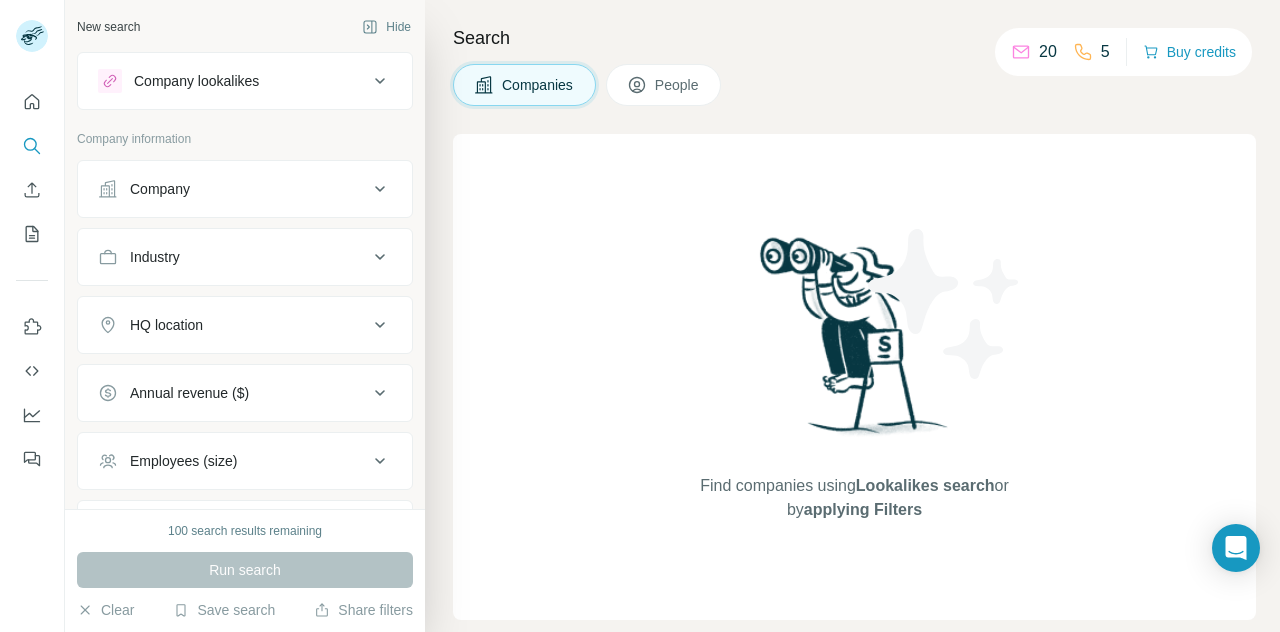 click on "Company lookalikes" at bounding box center [233, 81] 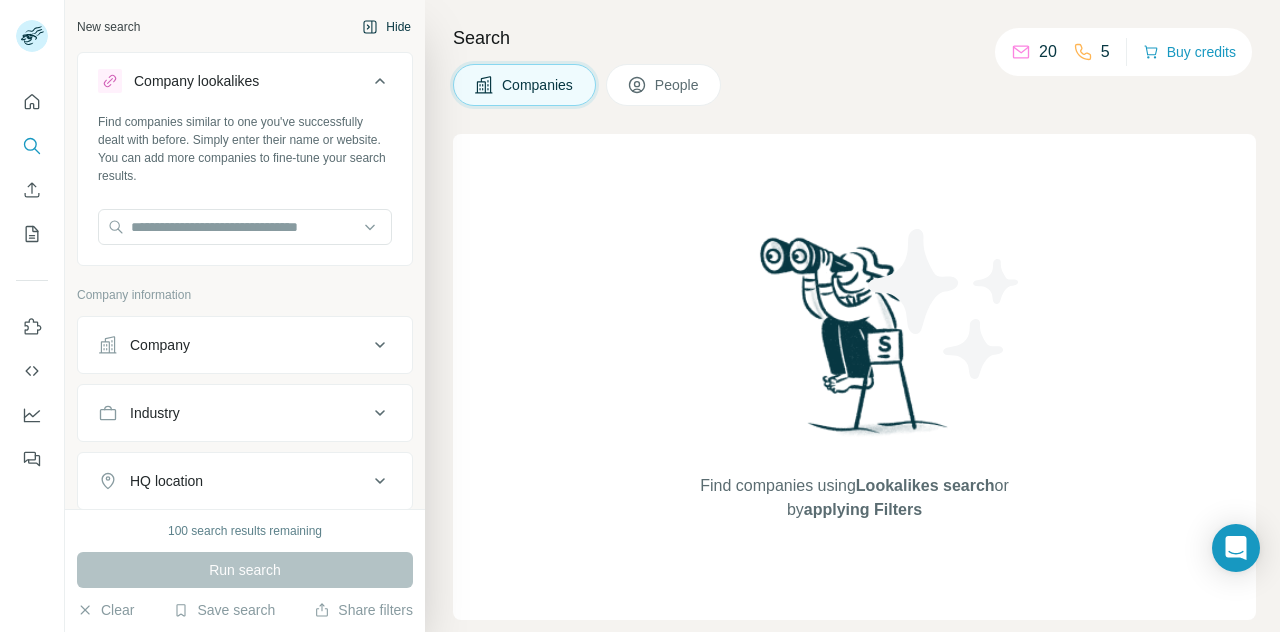 click on "Hide" at bounding box center [386, 27] 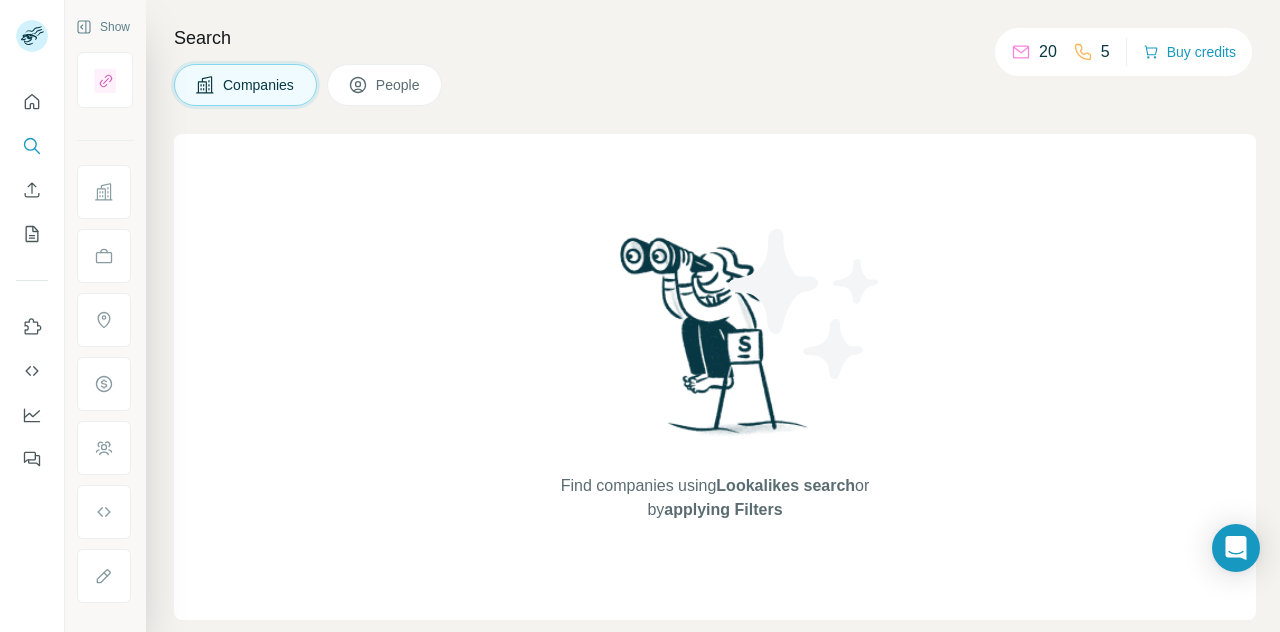 click on "People" at bounding box center (385, 85) 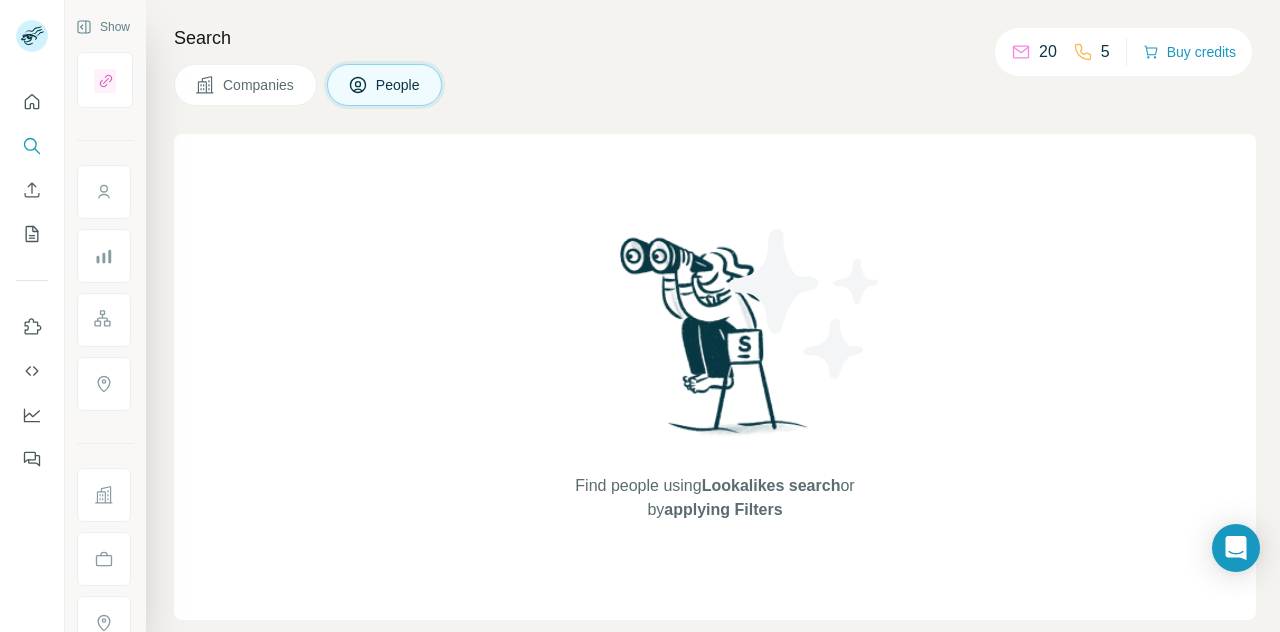 click 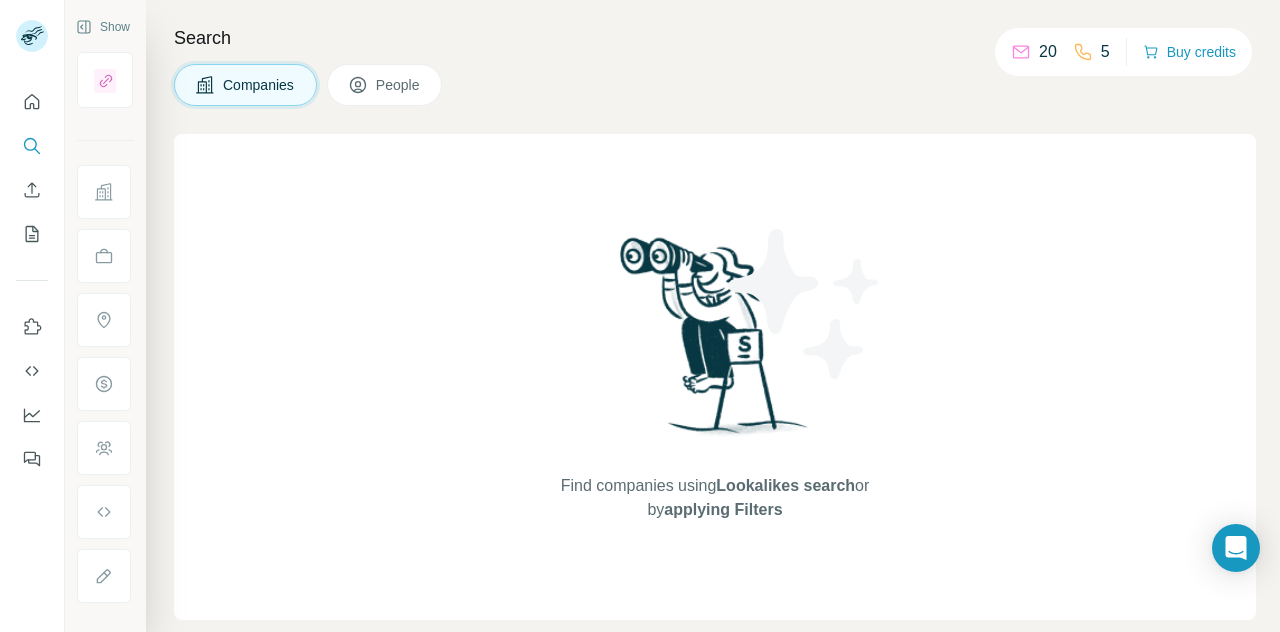 click at bounding box center [104, 384] 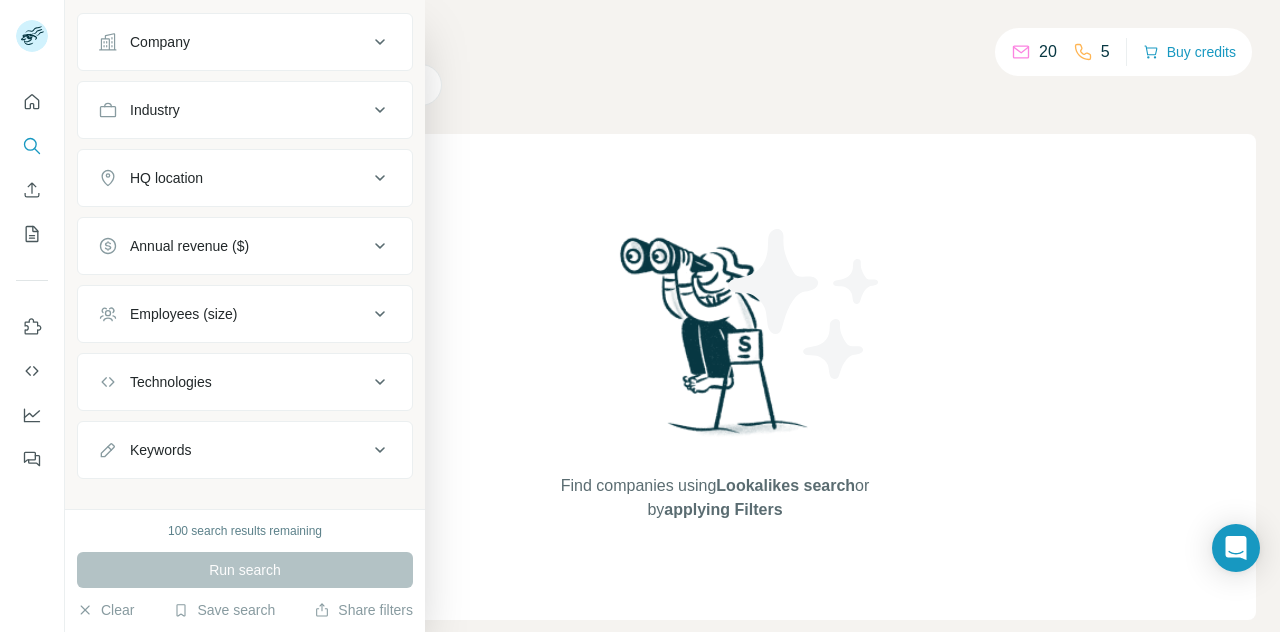 scroll, scrollTop: 323, scrollLeft: 0, axis: vertical 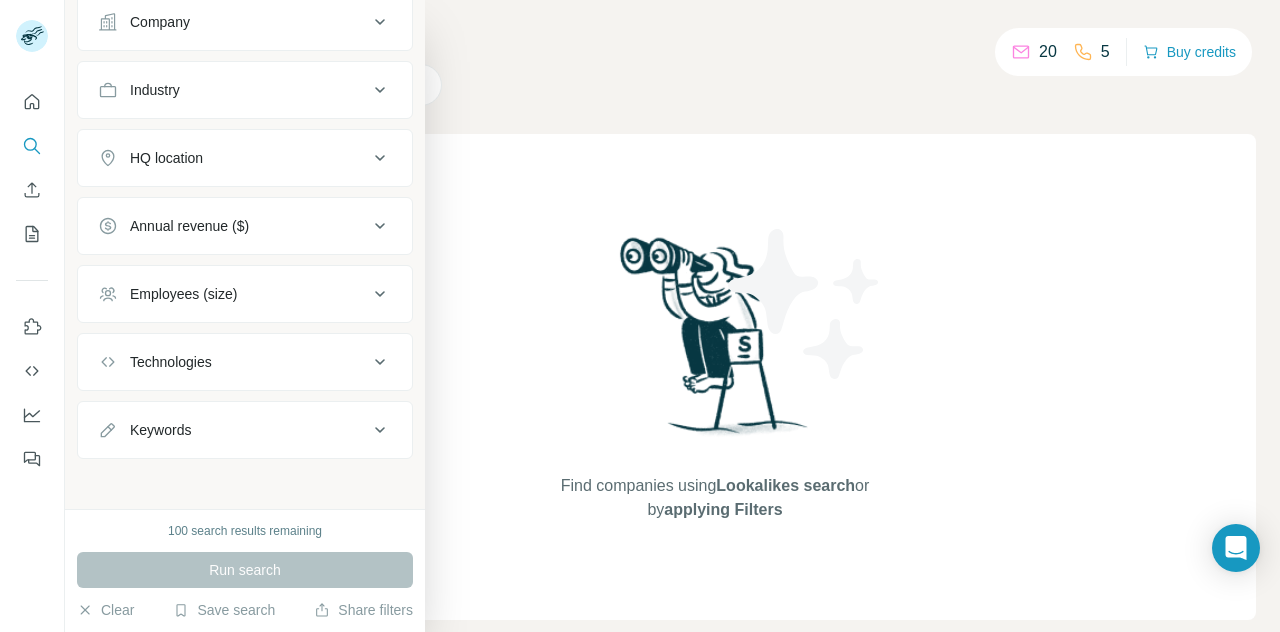 click at bounding box center (32, 102) 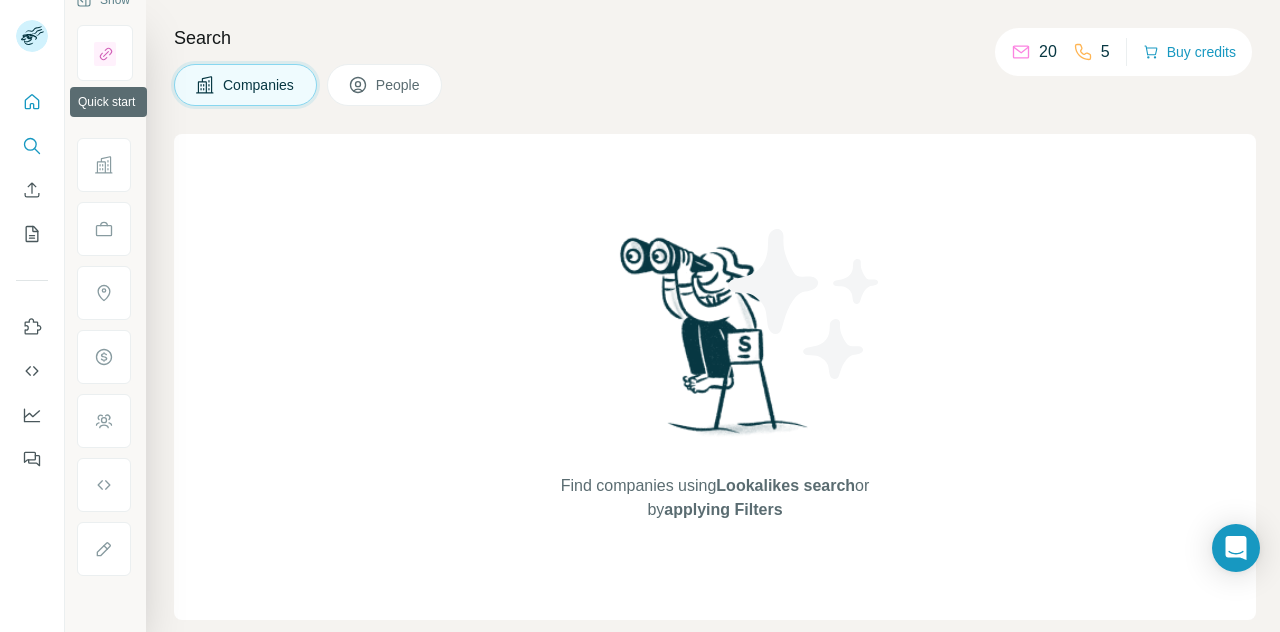 scroll, scrollTop: 0, scrollLeft: 0, axis: both 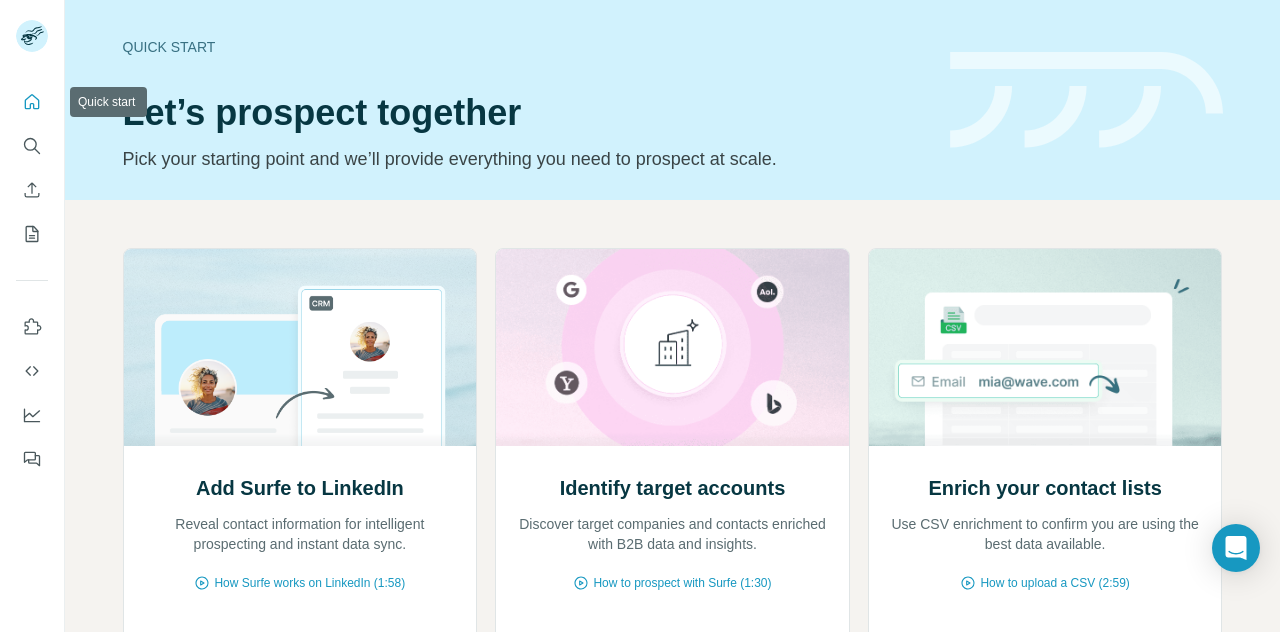 click 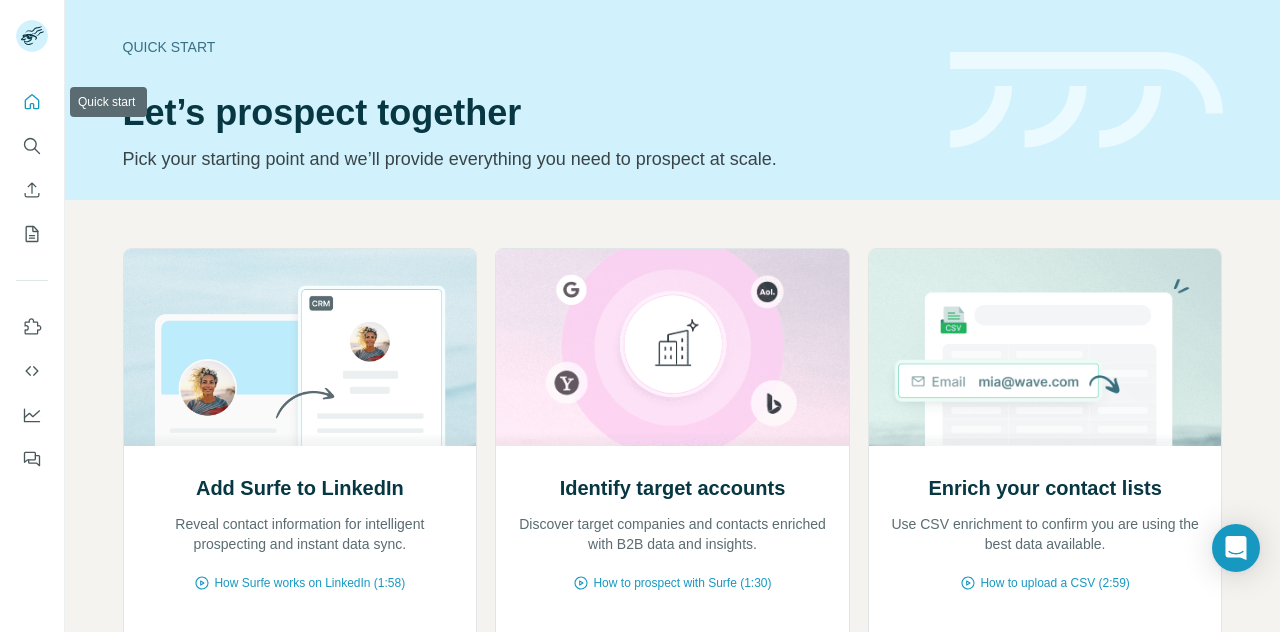 click 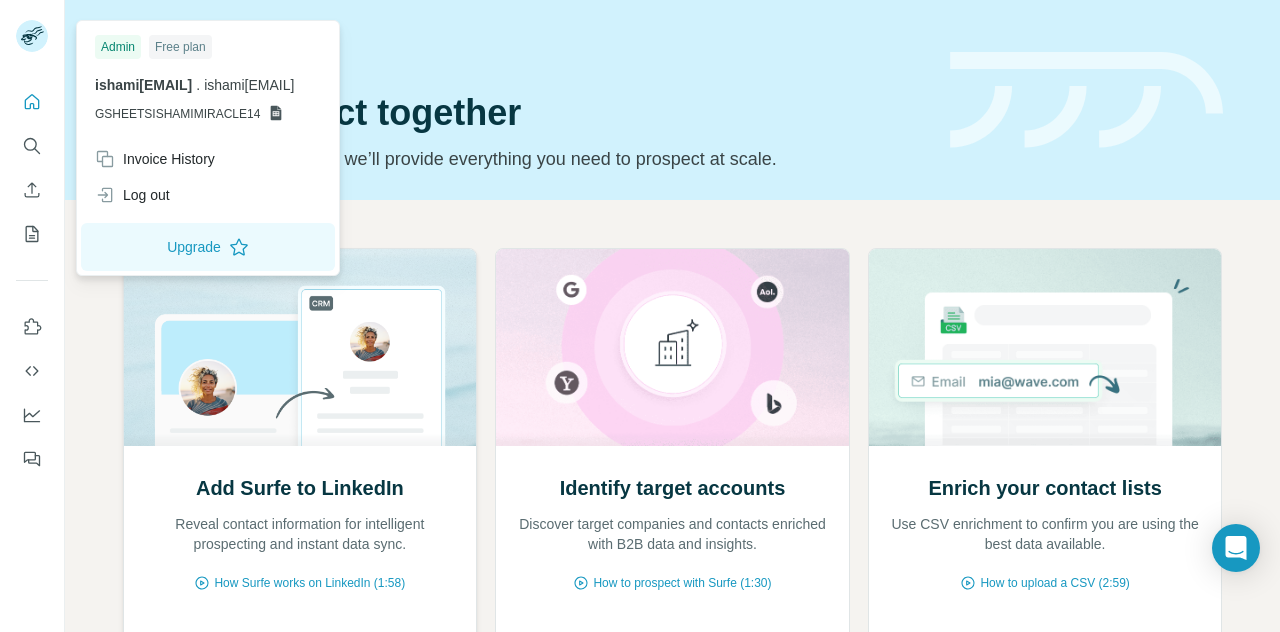 click on "Add Surfe to LinkedIn Reveal contact information for intelligent prospecting and instant data sync. How Surfe works on LinkedIn (1:58) Download Surfe Download Surfe" at bounding box center (300, 579) 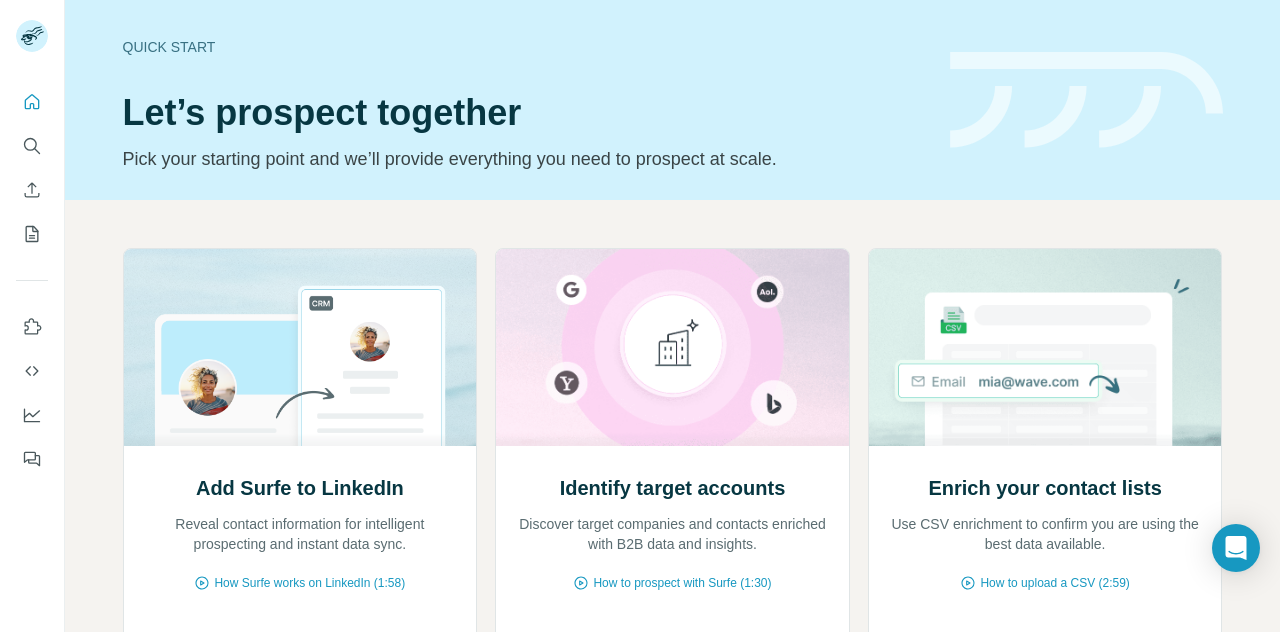 scroll, scrollTop: 209, scrollLeft: 0, axis: vertical 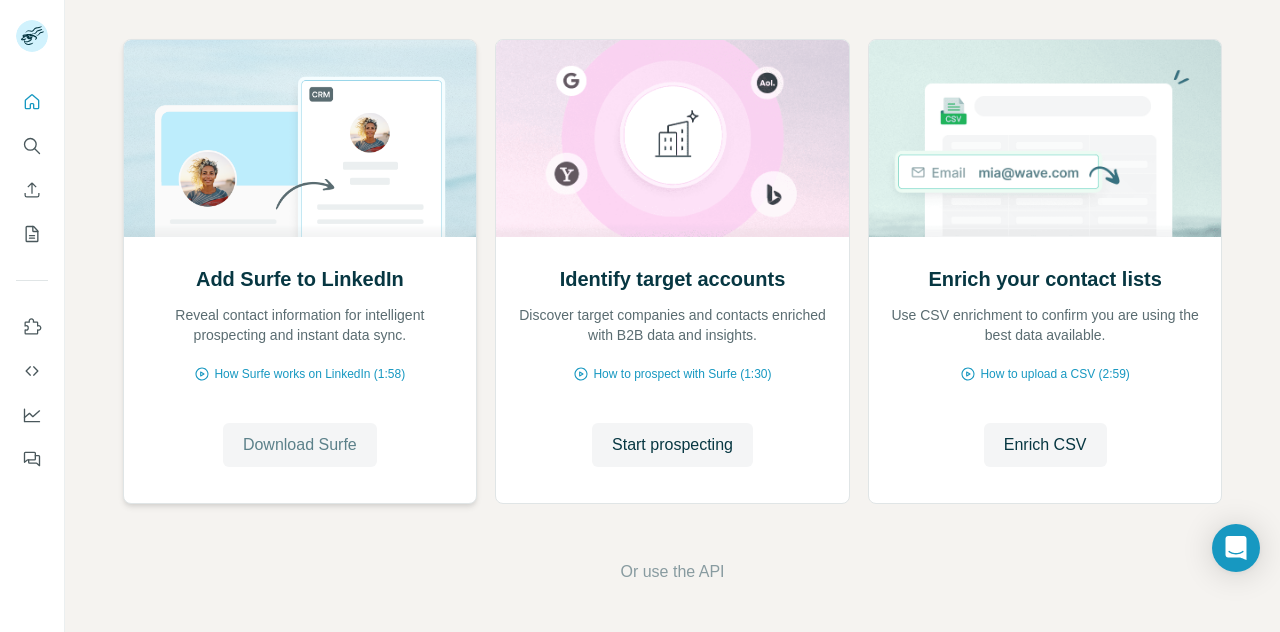 click on "Download Surfe" at bounding box center (300, 445) 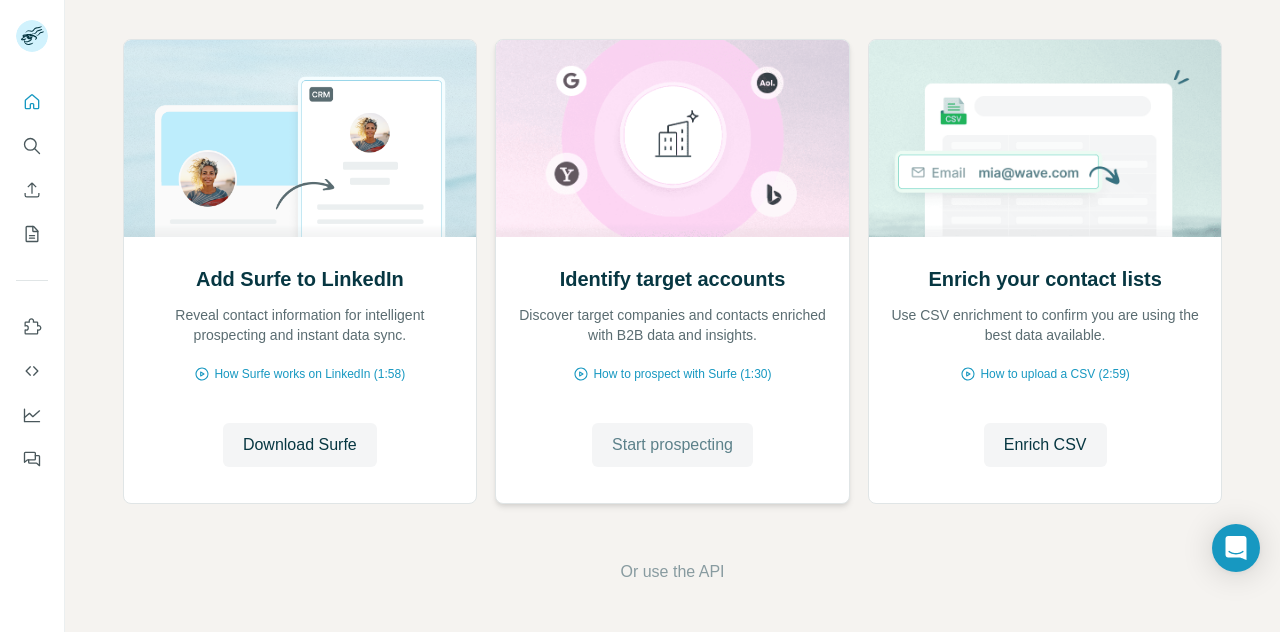 click on "Start prospecting" at bounding box center [672, 445] 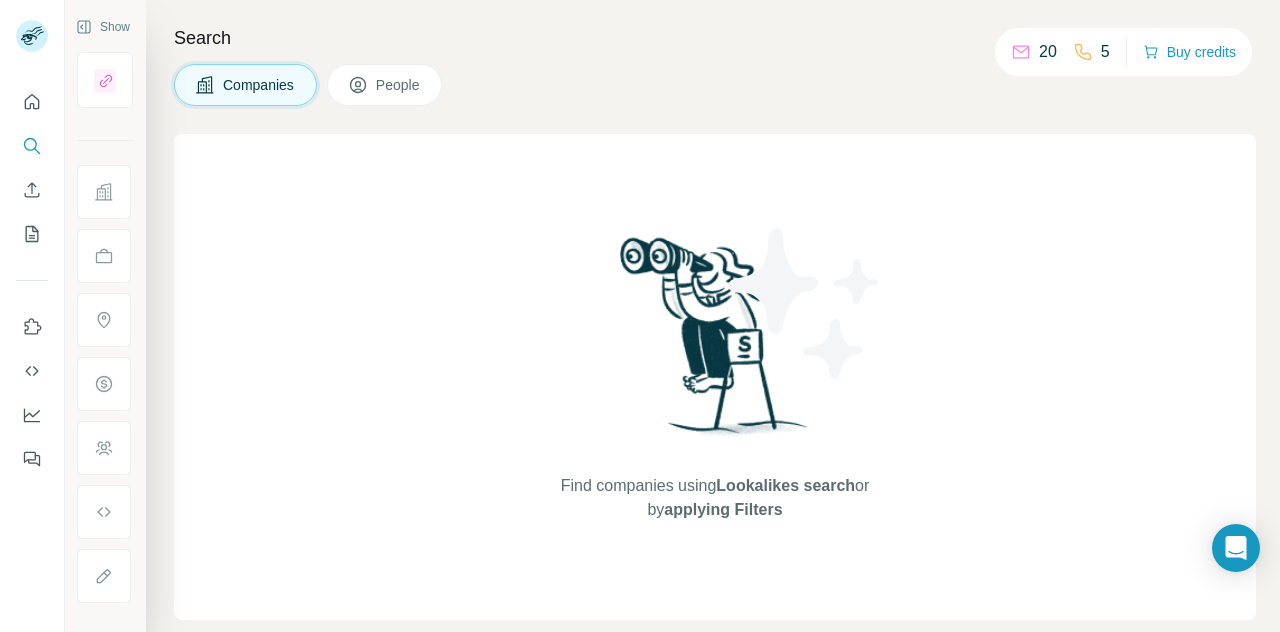 click 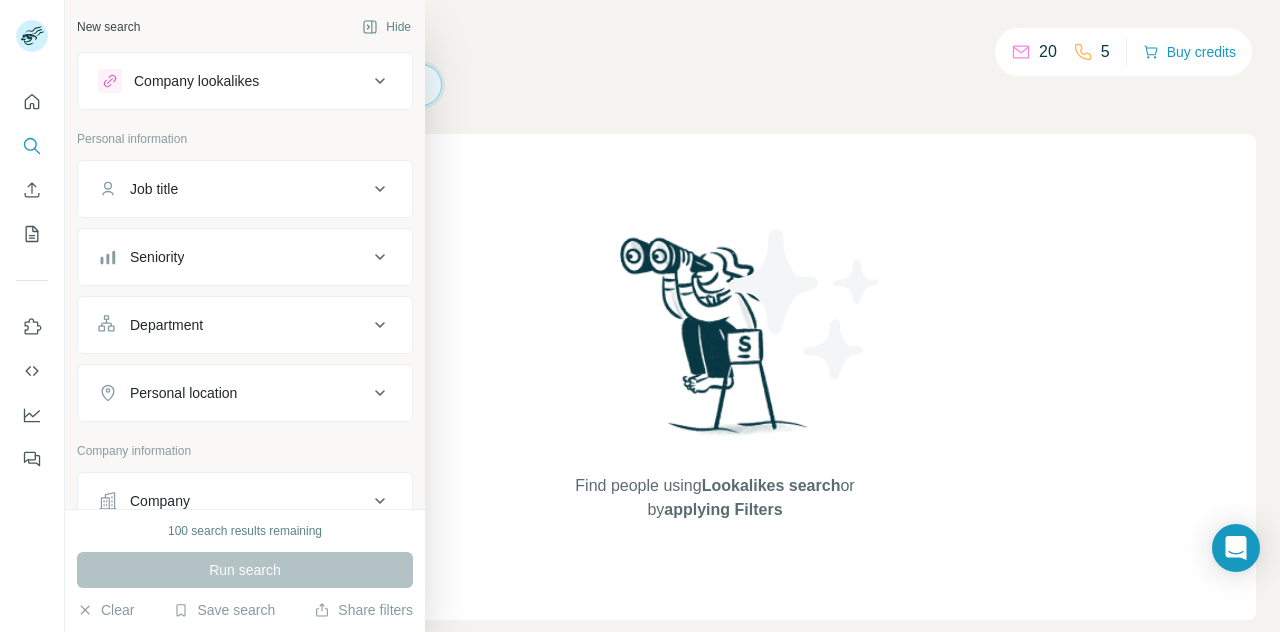 click on "Company lookalikes" at bounding box center (245, 81) 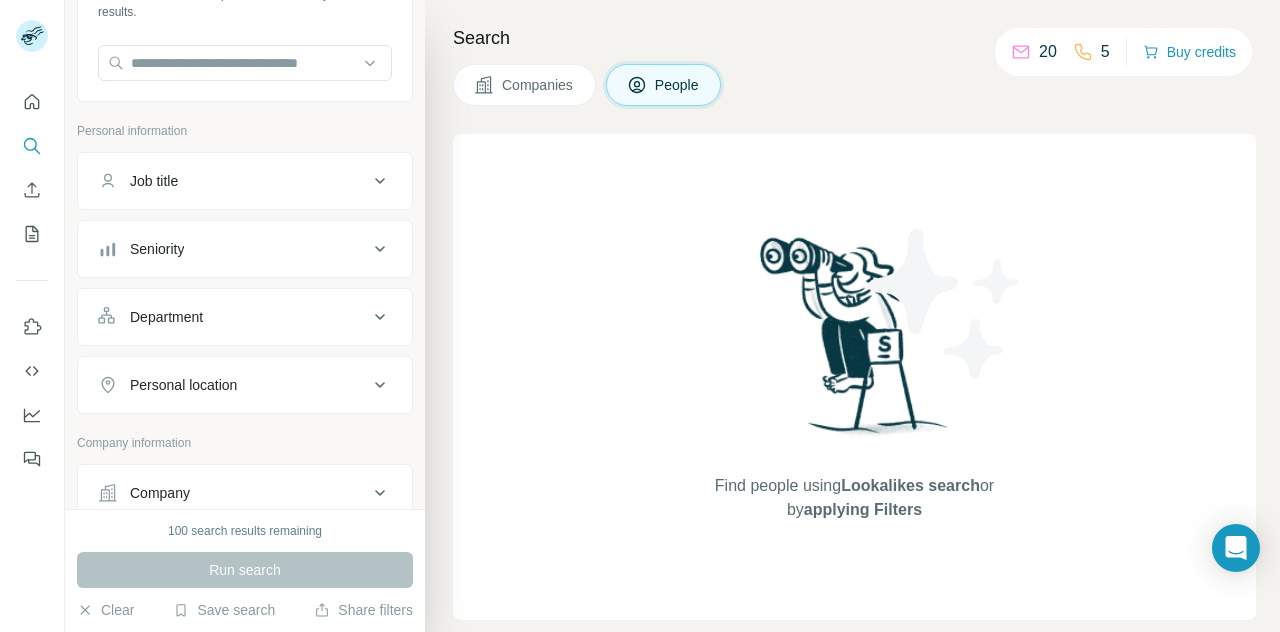 scroll, scrollTop: 0, scrollLeft: 0, axis: both 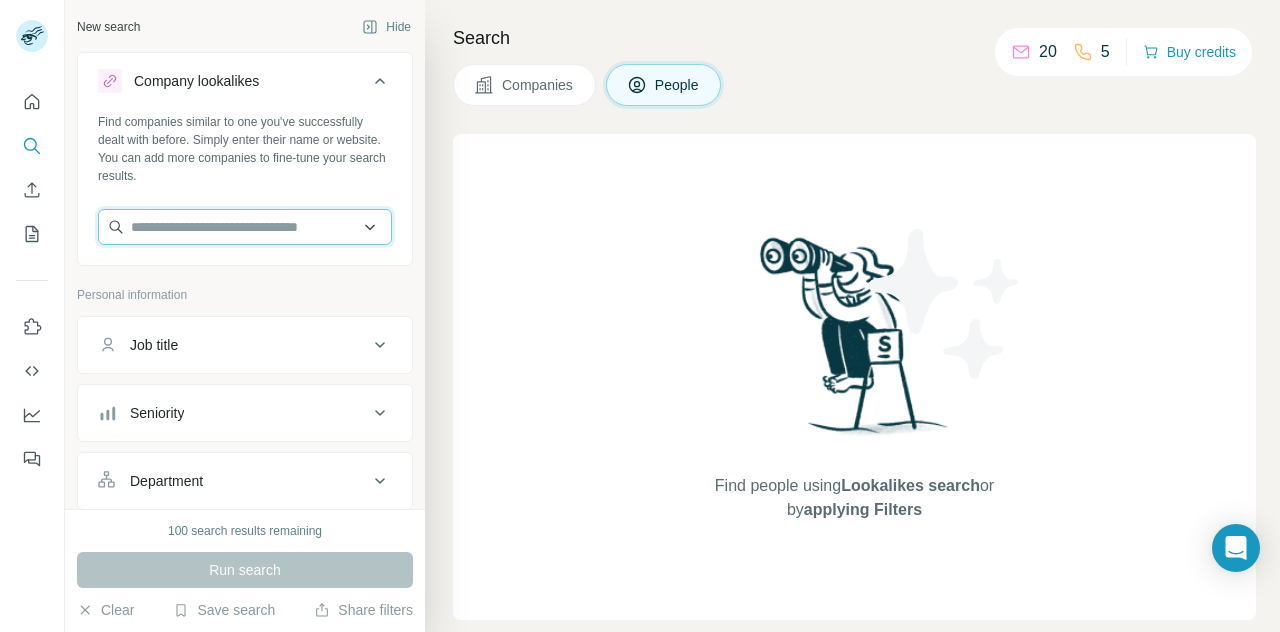 click at bounding box center [245, 227] 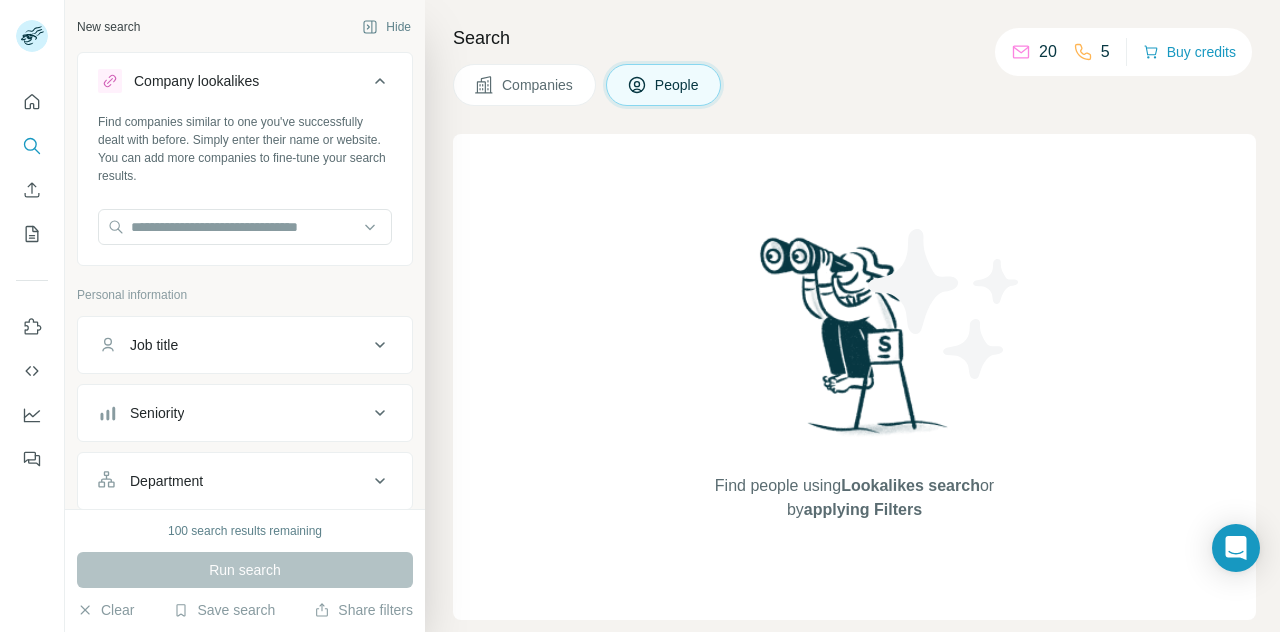 click on "Search Companies People Find people using  Lookalikes search  or by  applying Filters" at bounding box center [852, 316] 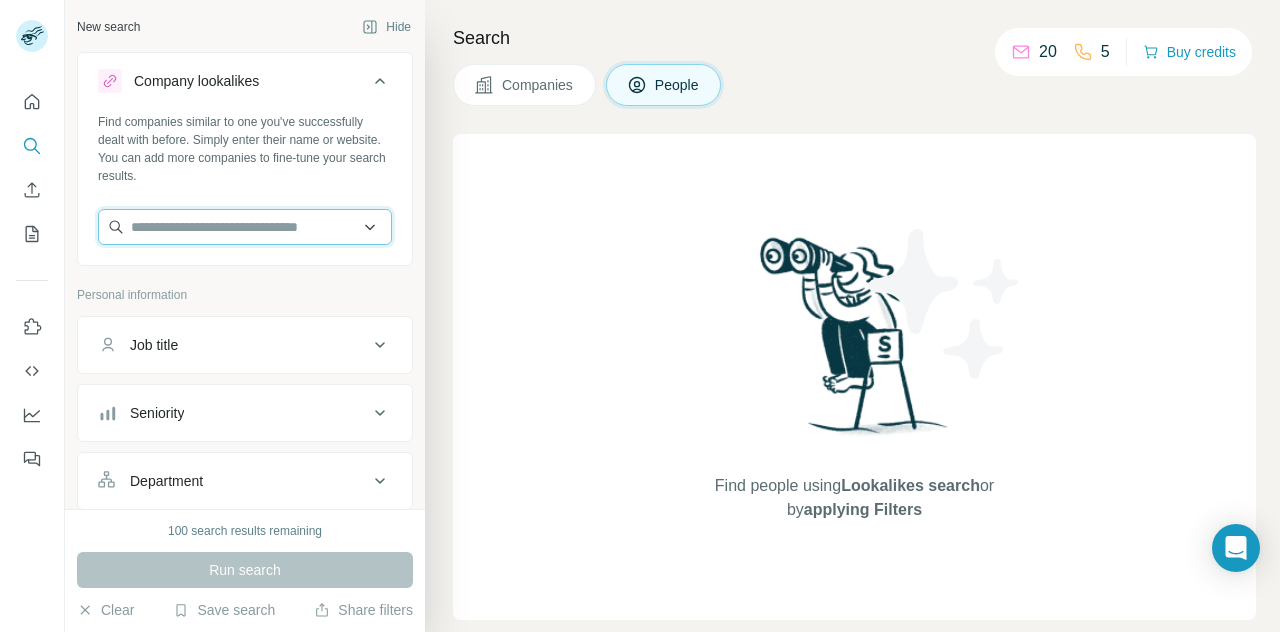 click at bounding box center [245, 227] 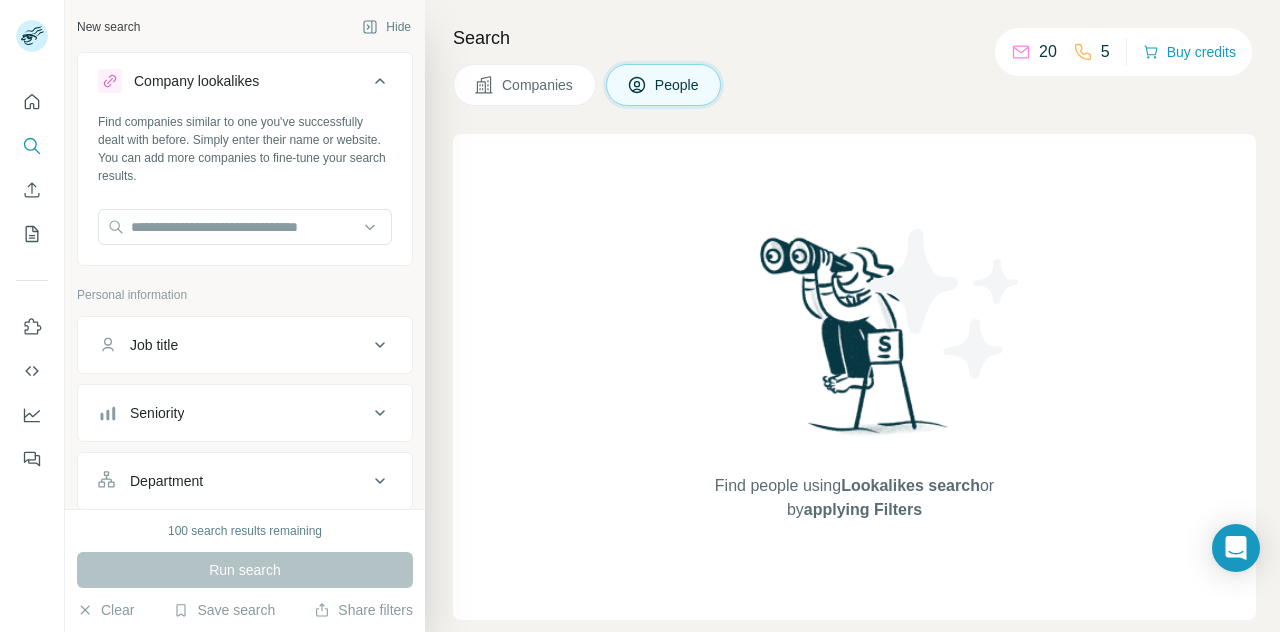 click on "Find people using  Lookalikes search  or by  applying Filters" at bounding box center [854, 377] 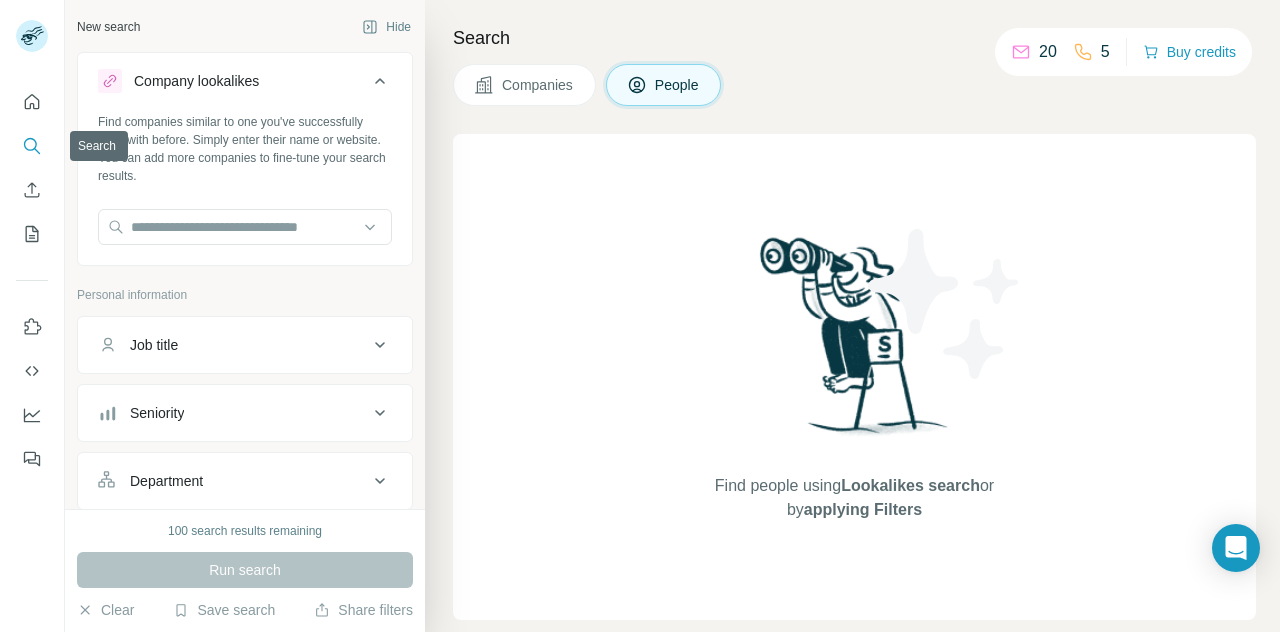 click 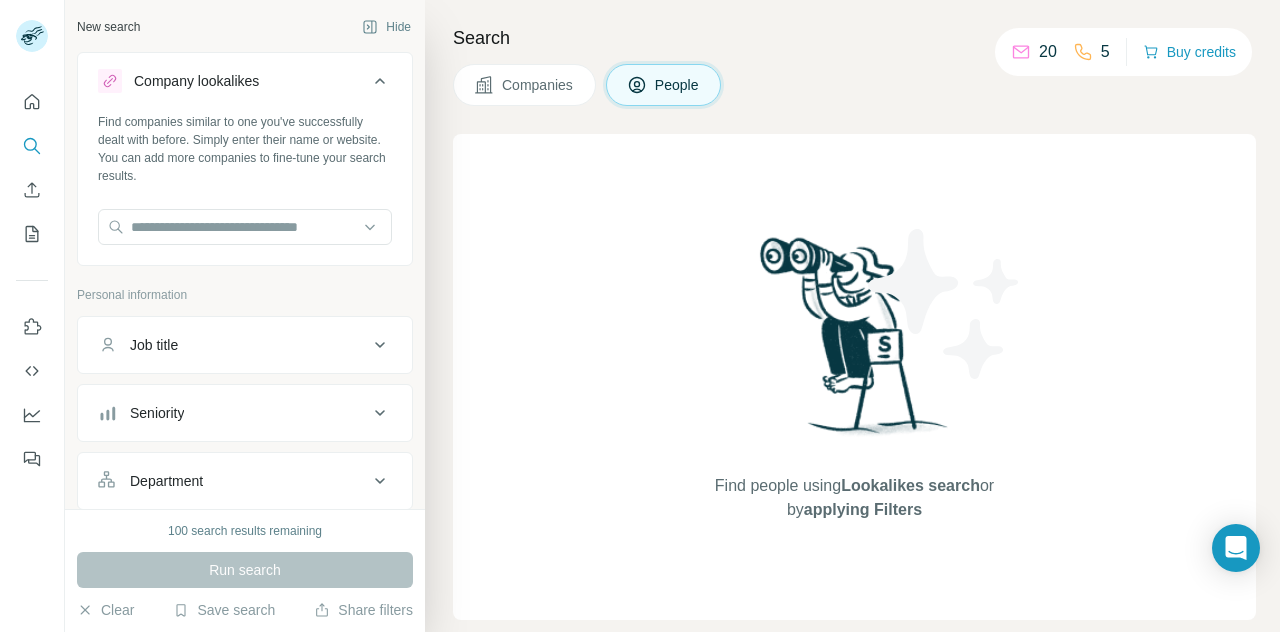 click on "5" at bounding box center [1091, 52] 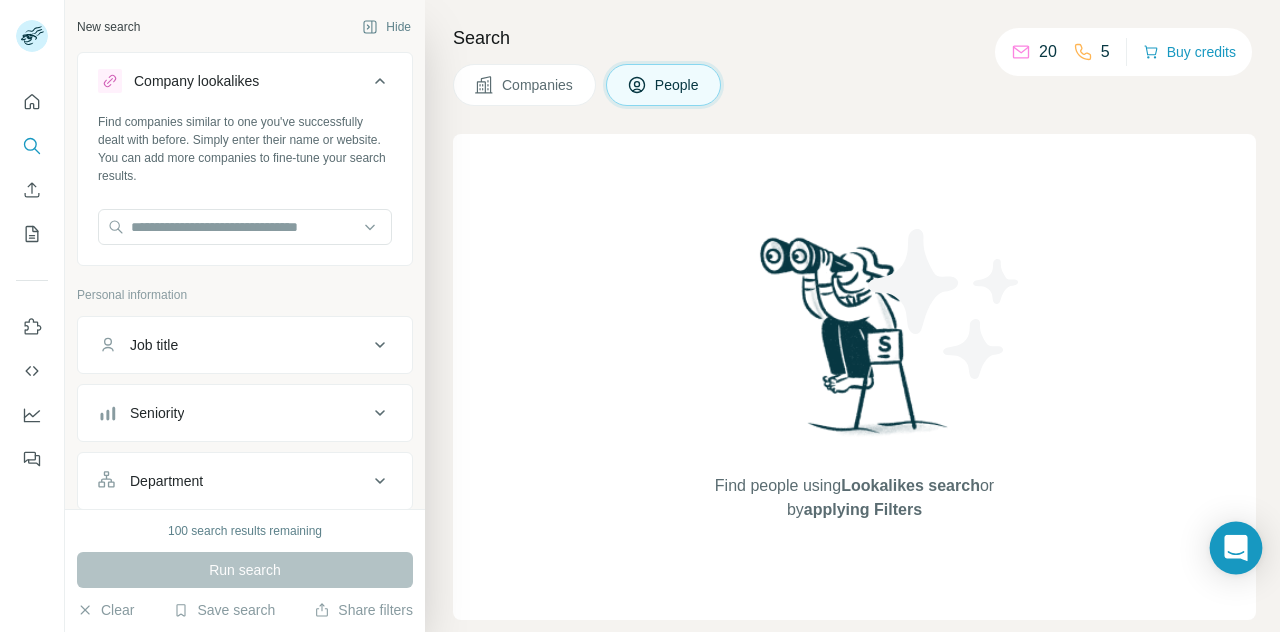 click at bounding box center (1236, 548) 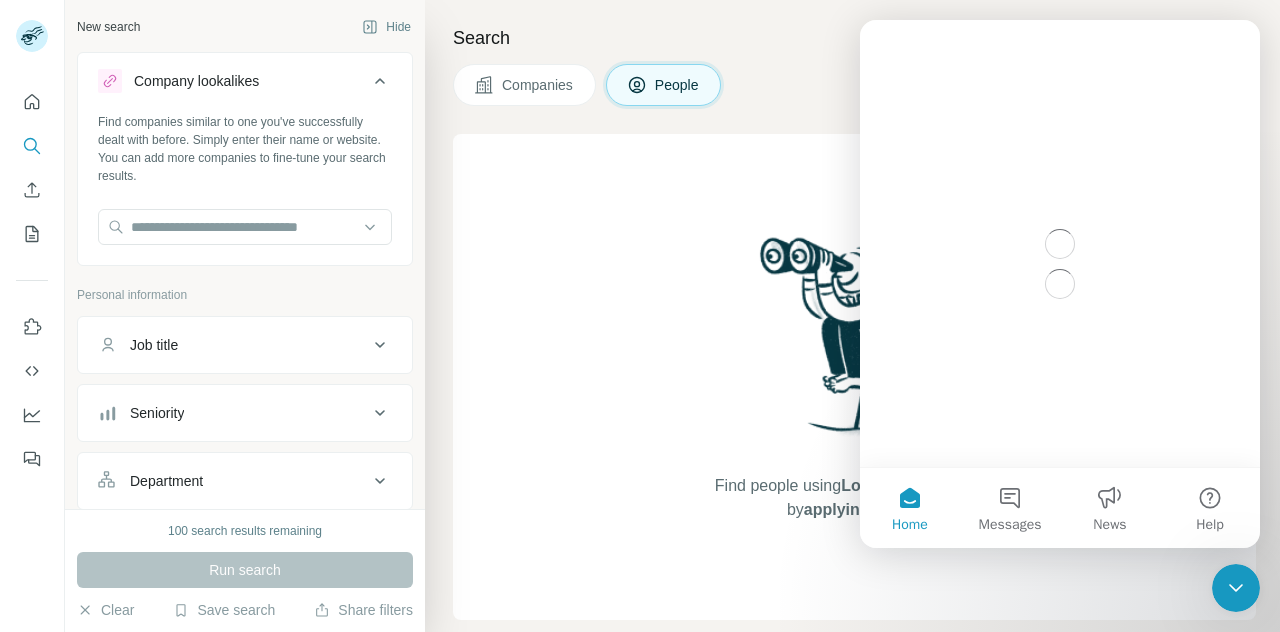 scroll, scrollTop: 0, scrollLeft: 0, axis: both 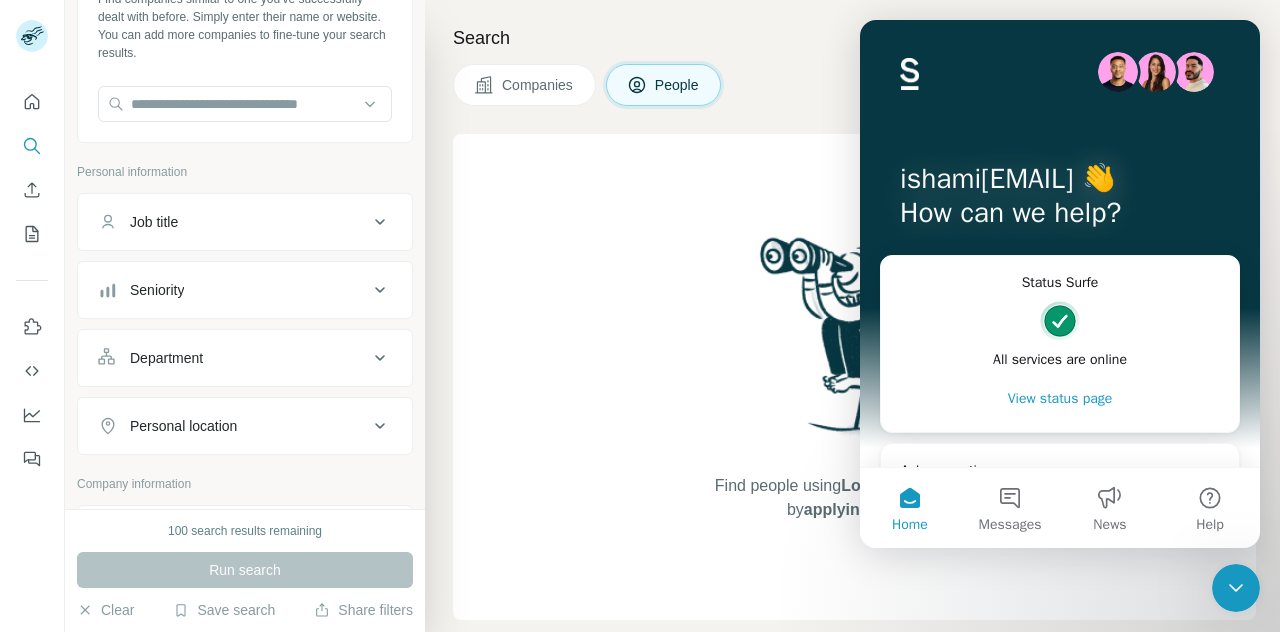 click on "Personal location" at bounding box center (245, 426) 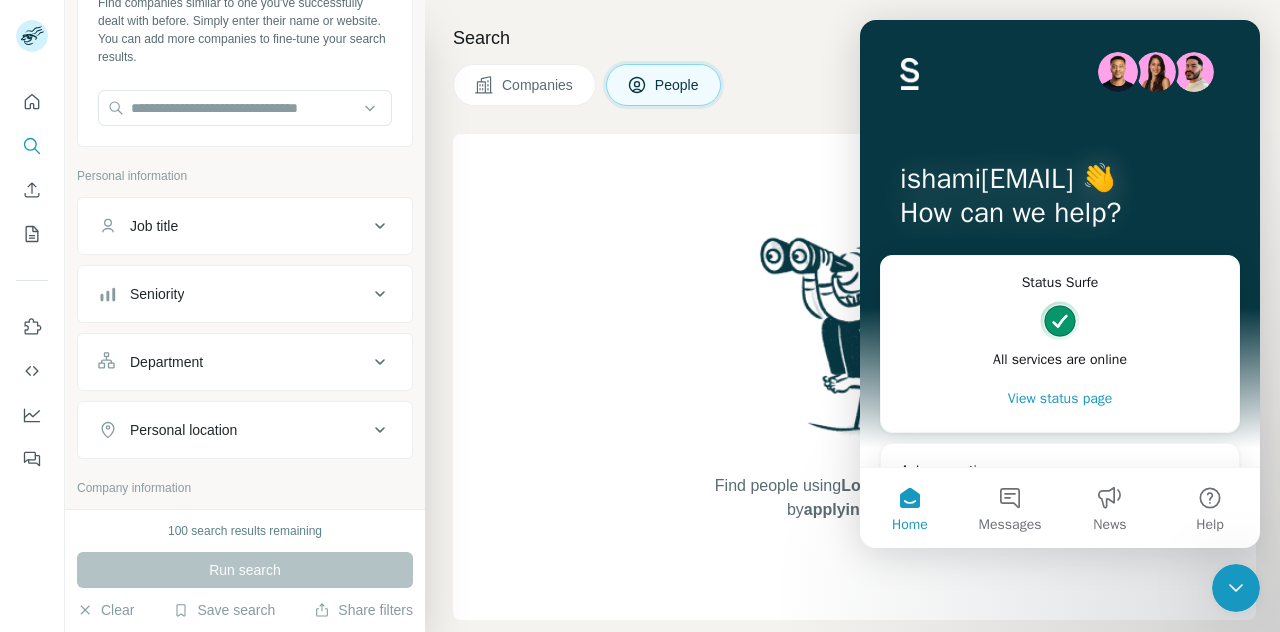 scroll, scrollTop: 92, scrollLeft: 0, axis: vertical 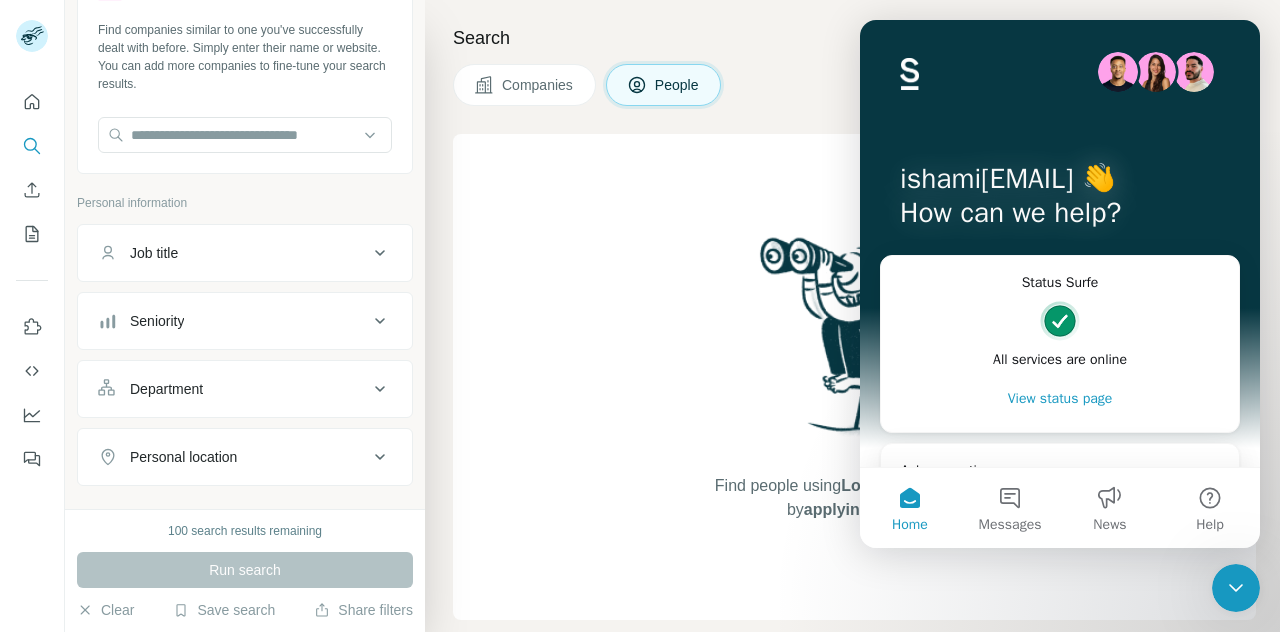 click on "Job title" at bounding box center (245, 253) 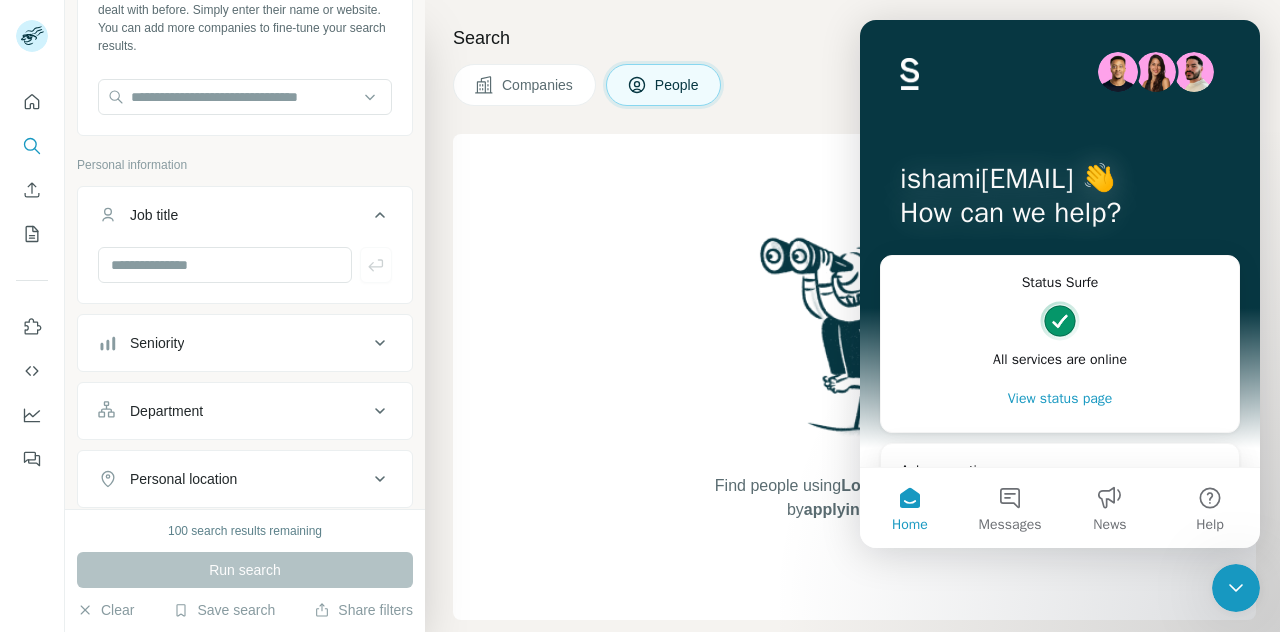 scroll, scrollTop: 142, scrollLeft: 0, axis: vertical 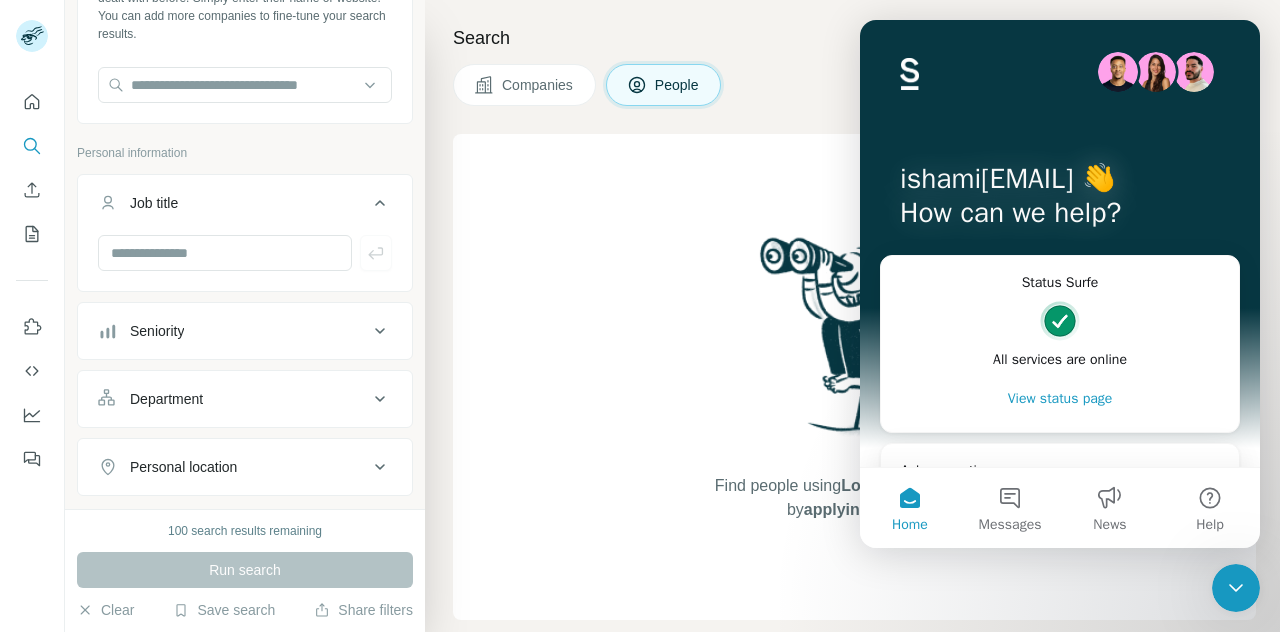 click on "Seniority" at bounding box center [233, 331] 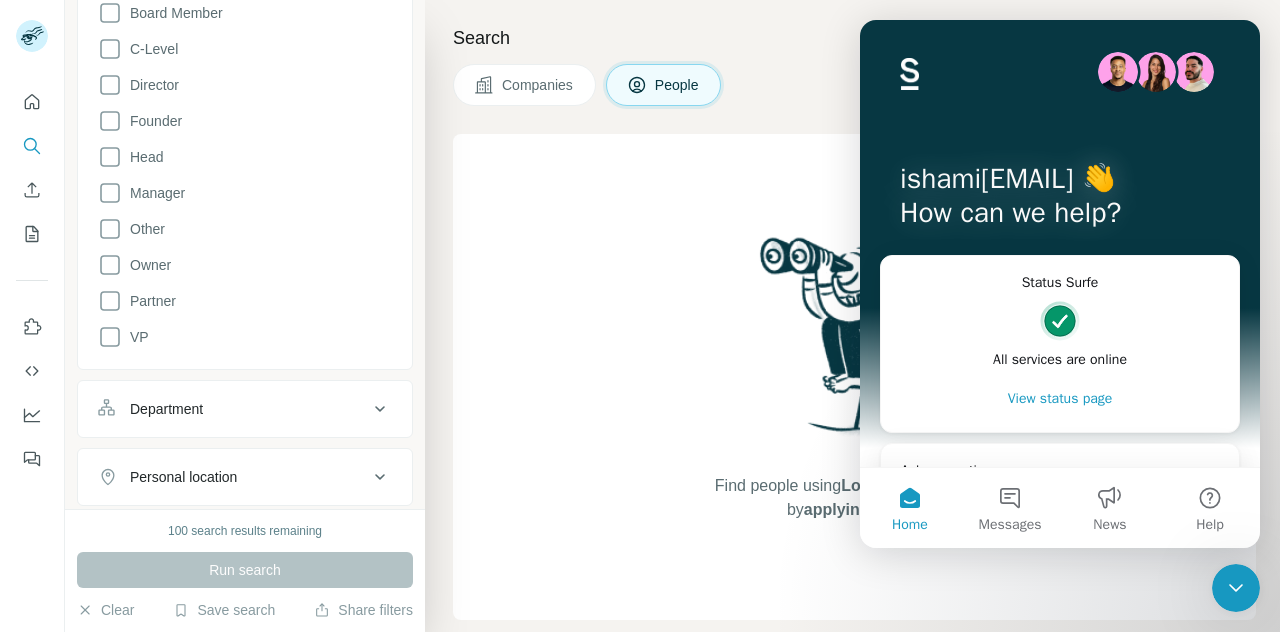 scroll, scrollTop: 565, scrollLeft: 0, axis: vertical 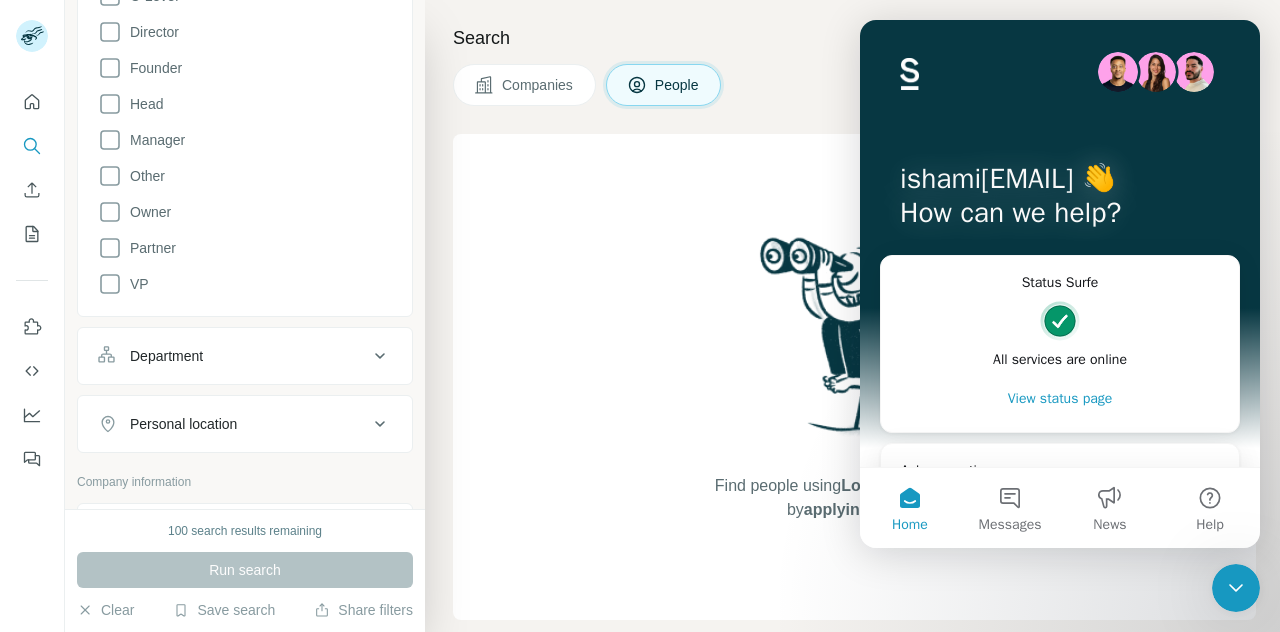 click on "Department" at bounding box center [245, 356] 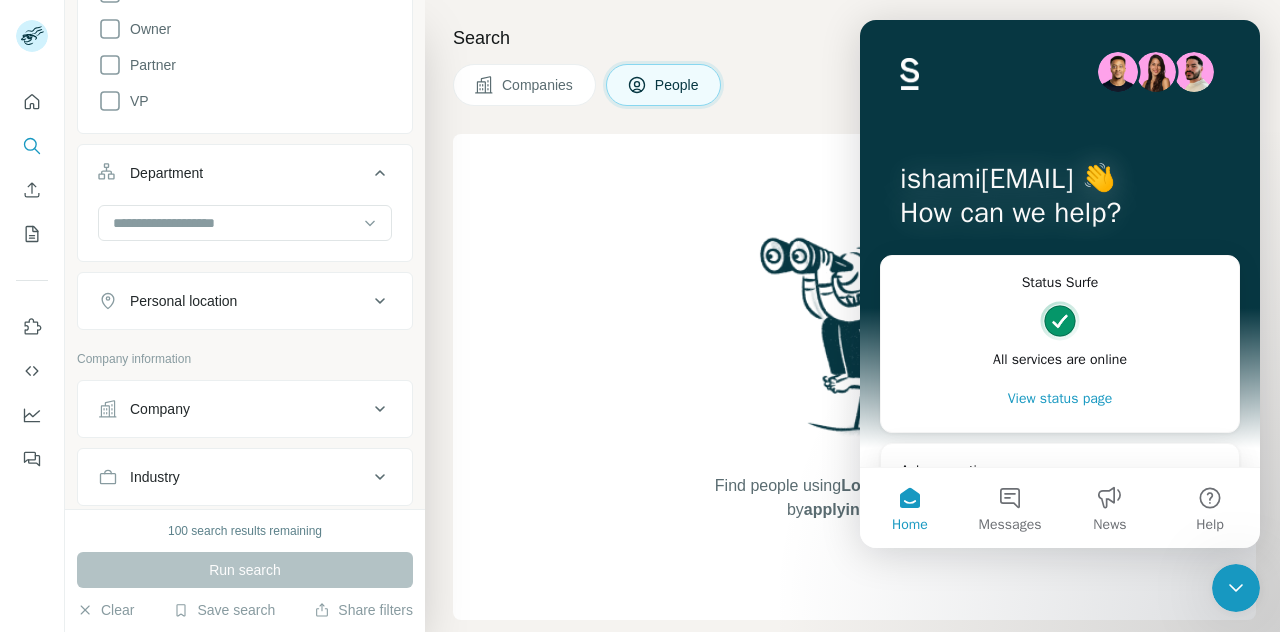 scroll, scrollTop: 749, scrollLeft: 0, axis: vertical 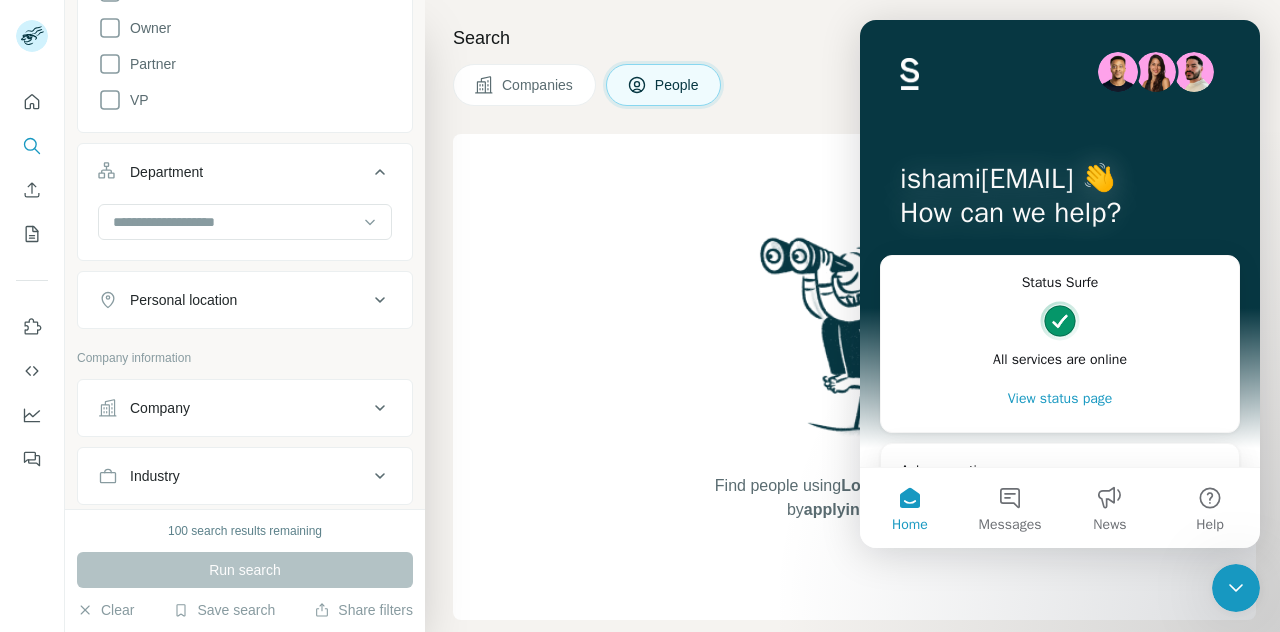 click on "Personal location" at bounding box center [245, 300] 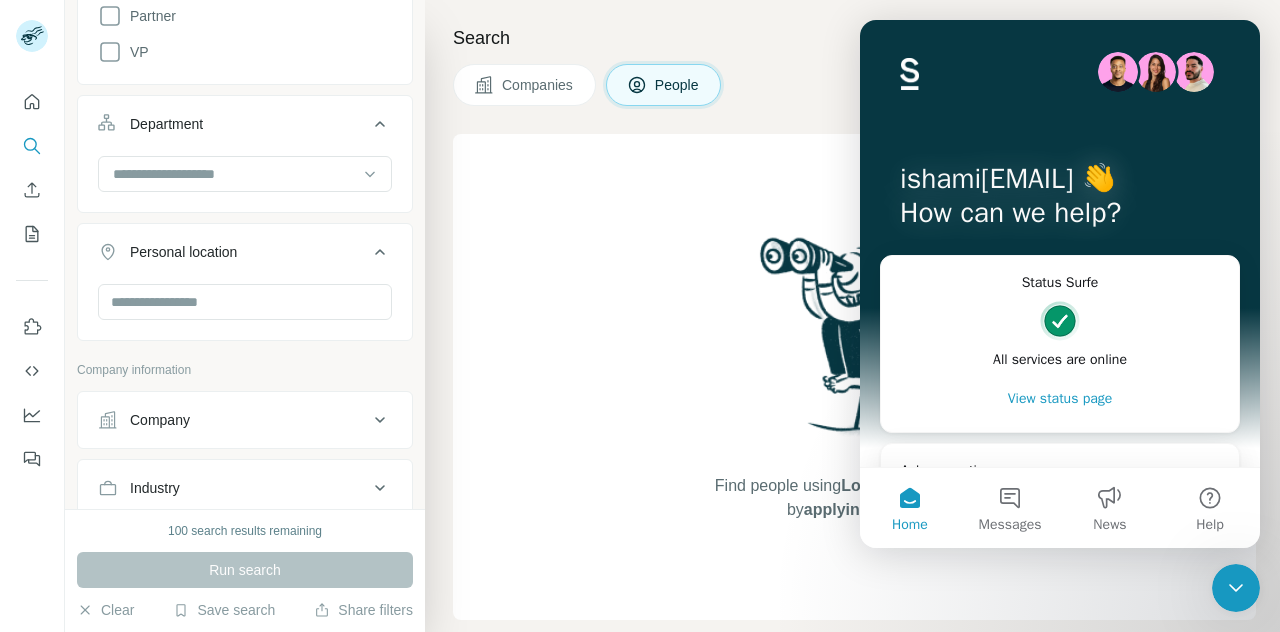 scroll, scrollTop: 814, scrollLeft: 0, axis: vertical 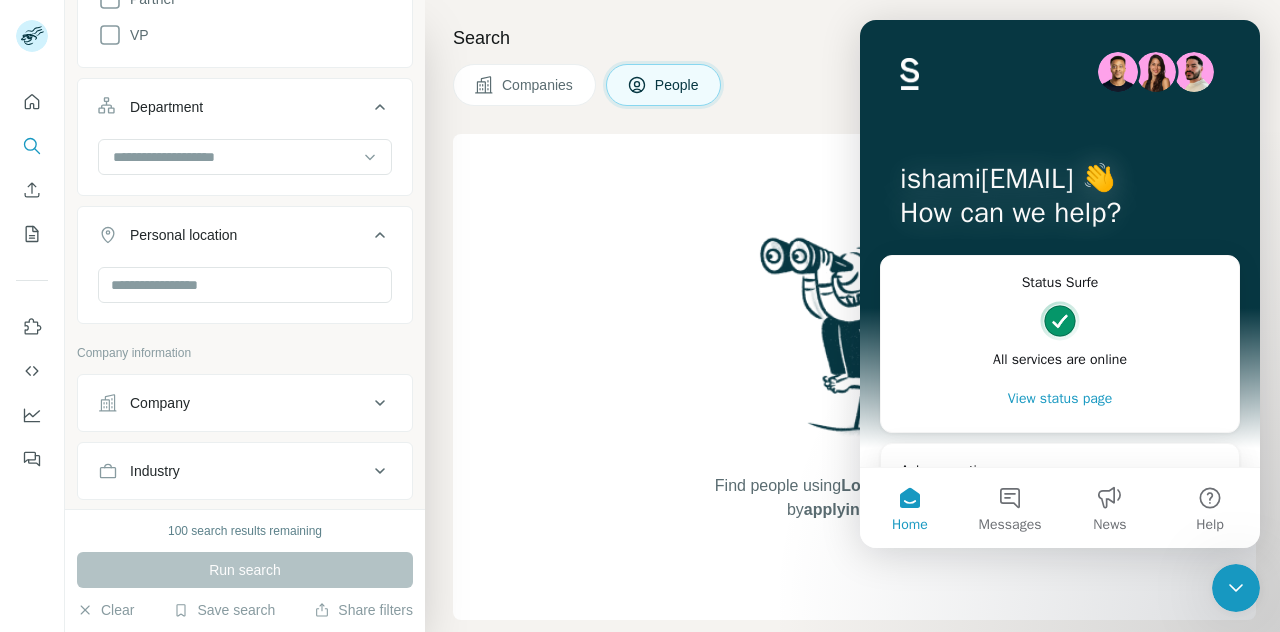 click on "Company" at bounding box center (160, 403) 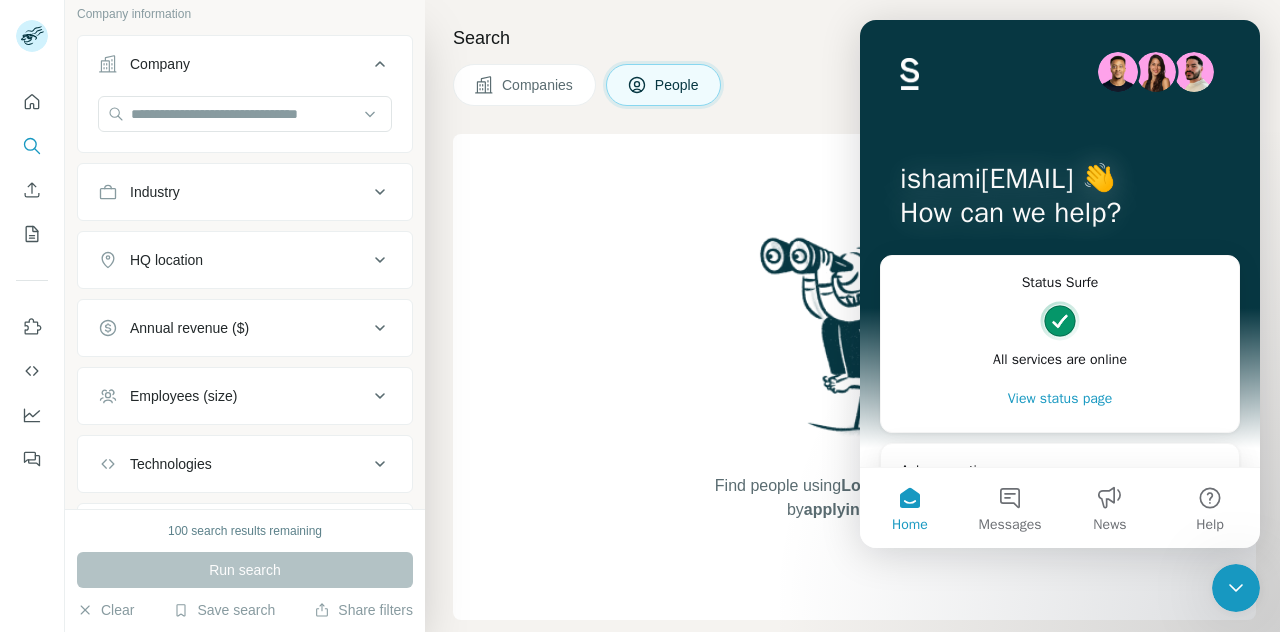 scroll, scrollTop: 1252, scrollLeft: 0, axis: vertical 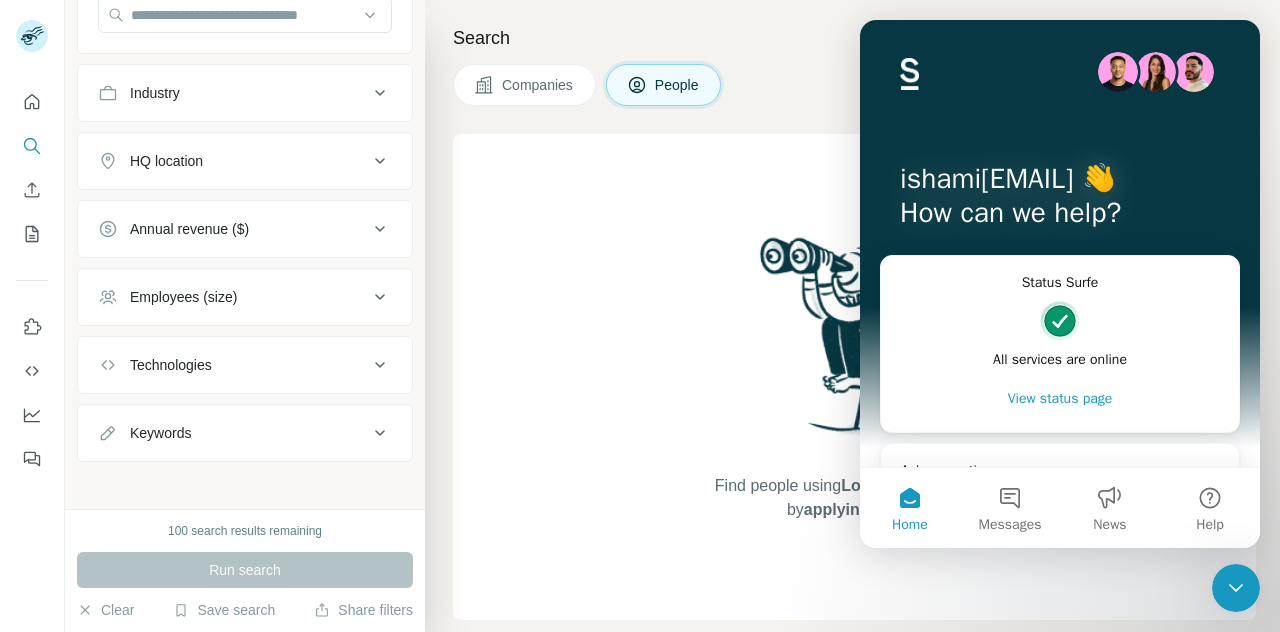 click 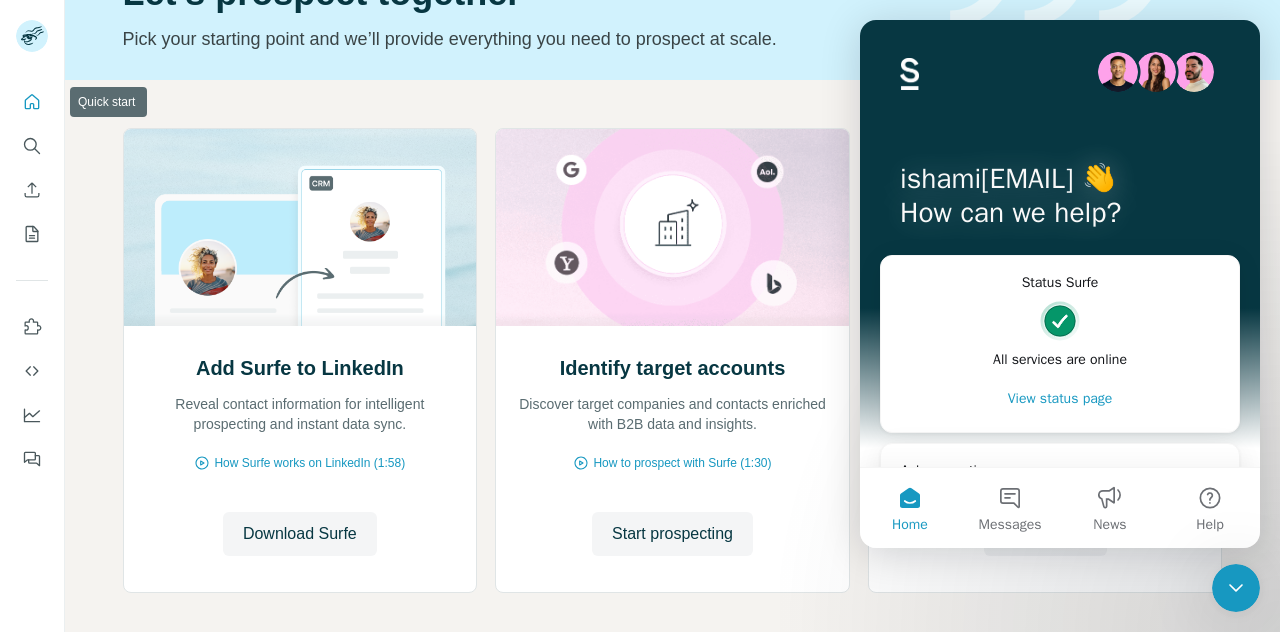 scroll, scrollTop: 209, scrollLeft: 0, axis: vertical 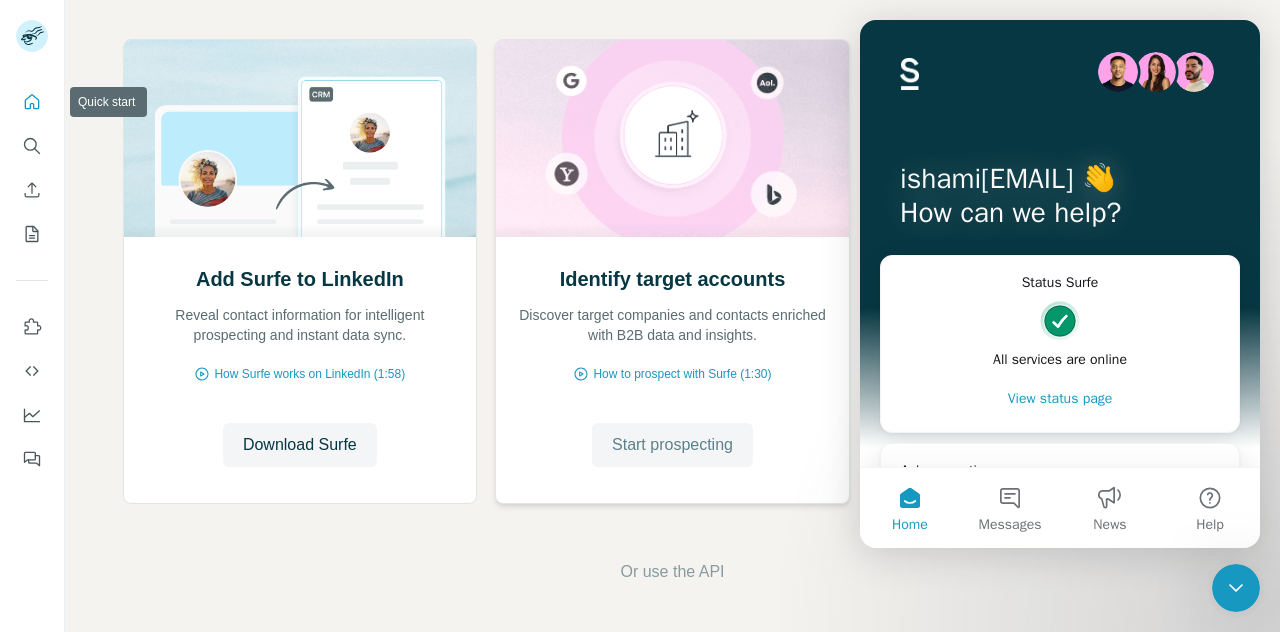 click on "Start prospecting" at bounding box center (672, 445) 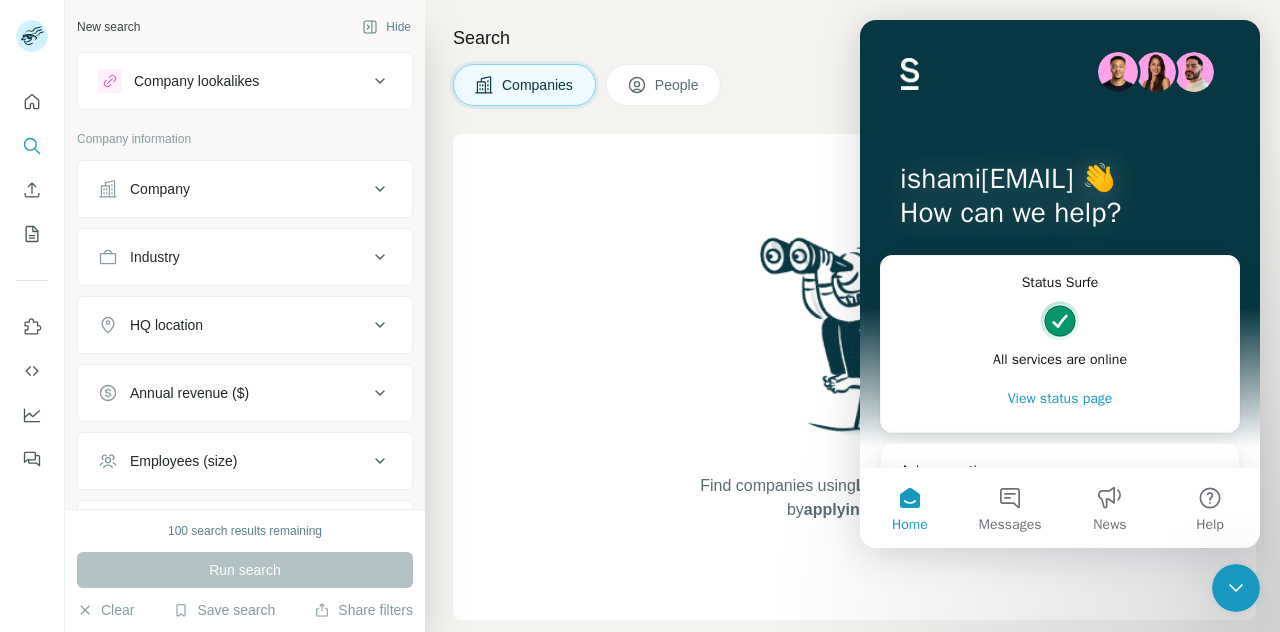 click on "People" at bounding box center (664, 85) 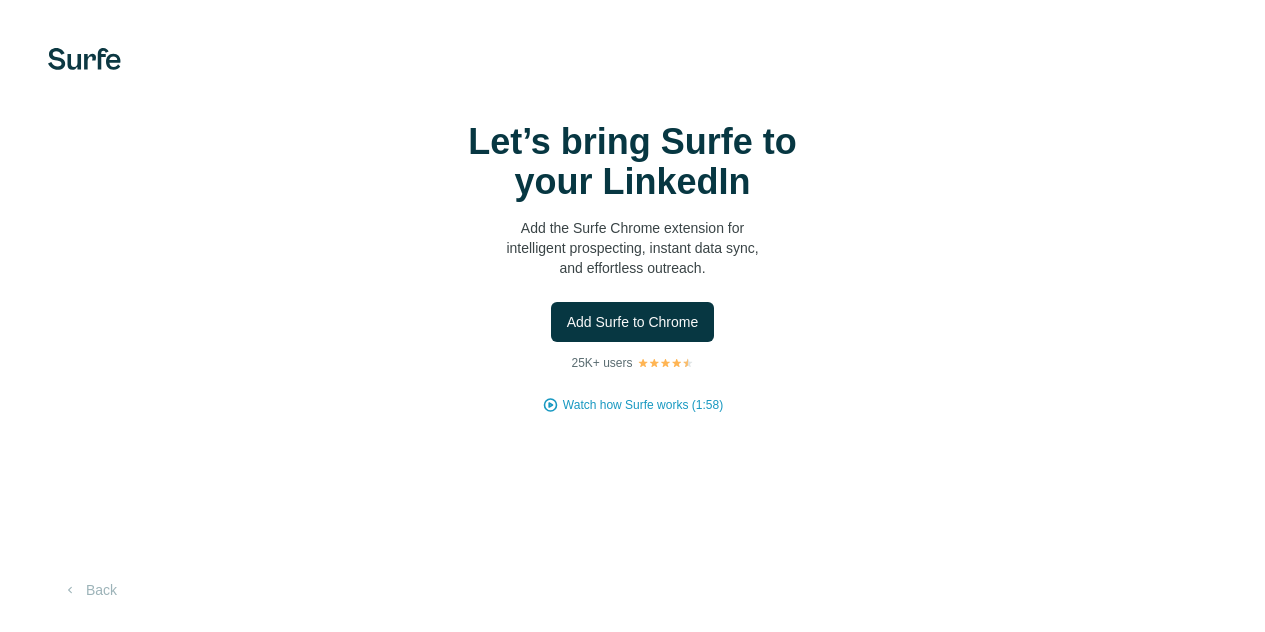 scroll, scrollTop: 0, scrollLeft: 0, axis: both 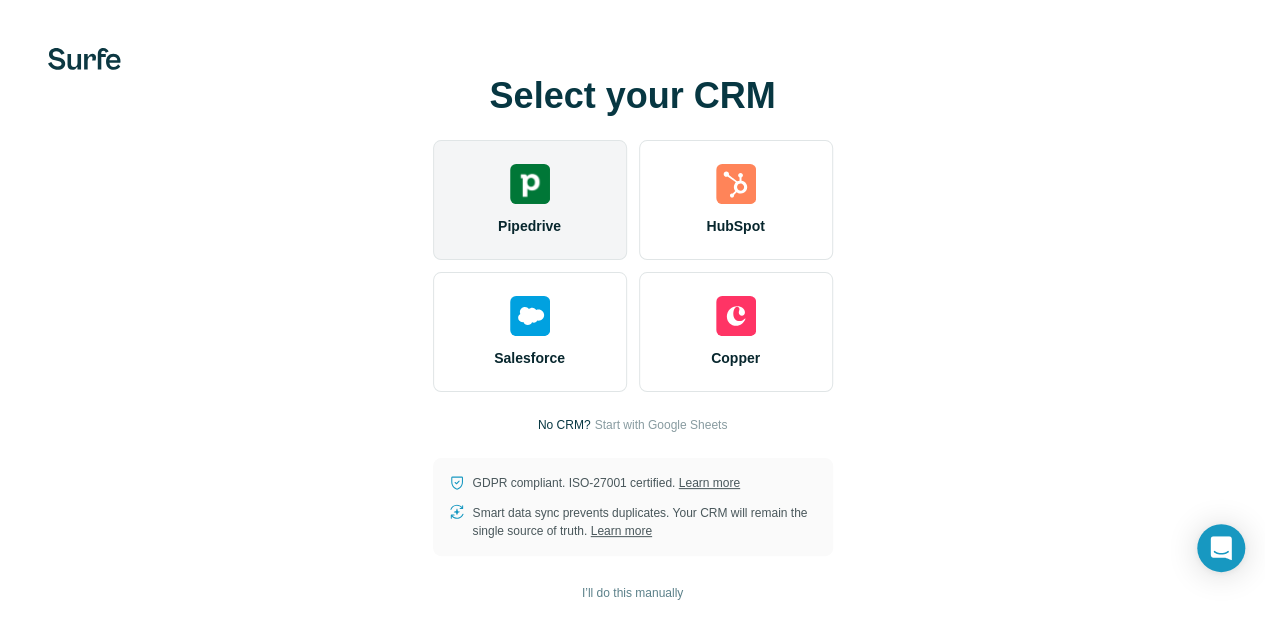 click on "Pipedrive" at bounding box center [529, 226] 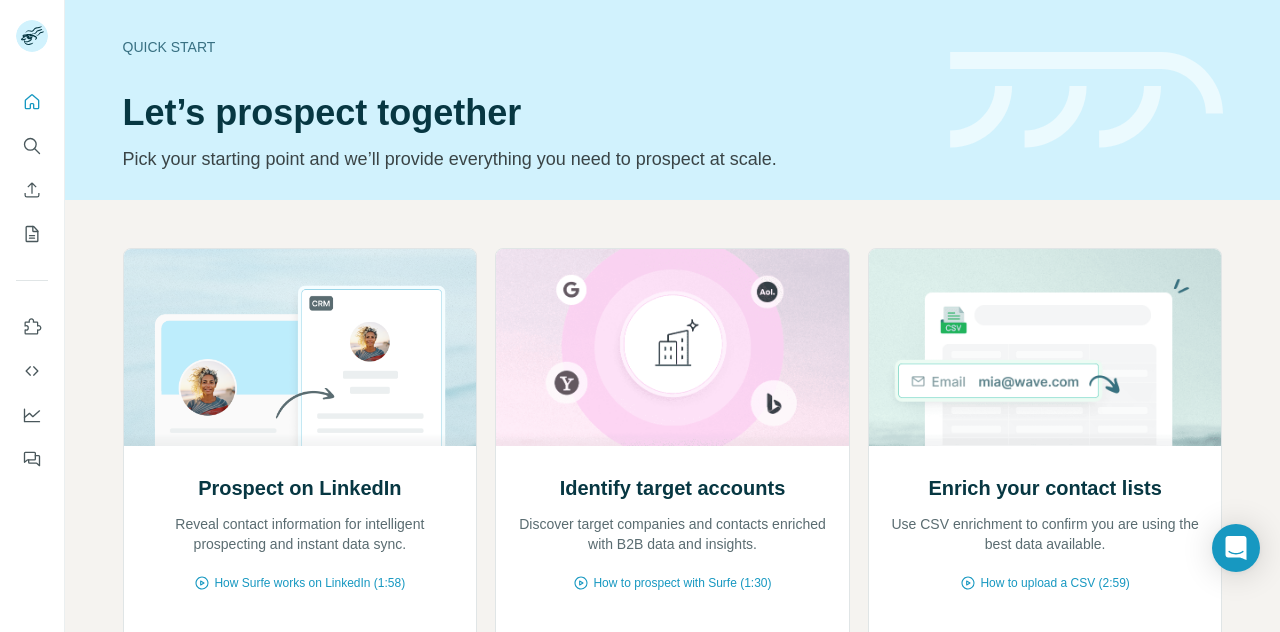 scroll, scrollTop: 0, scrollLeft: 0, axis: both 